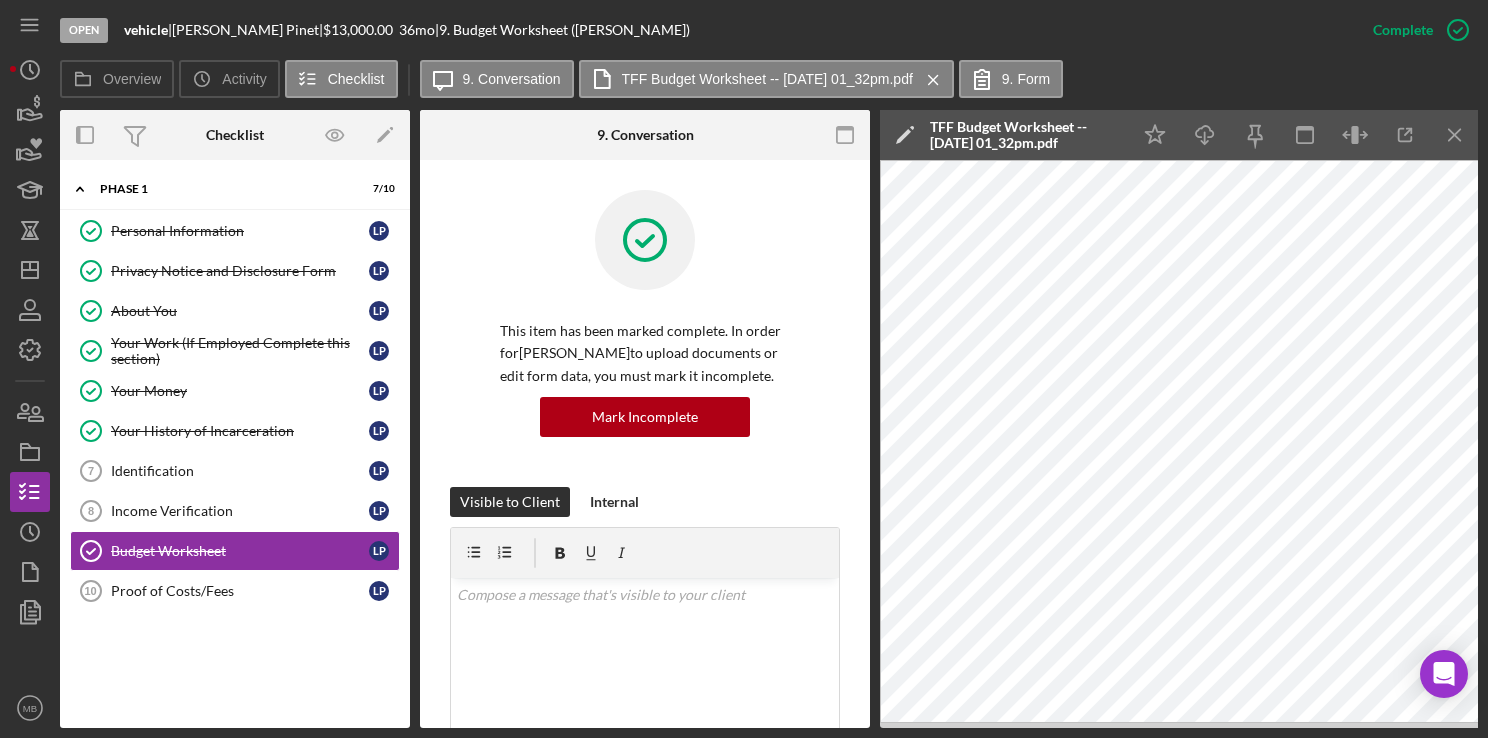 scroll, scrollTop: 0, scrollLeft: 0, axis: both 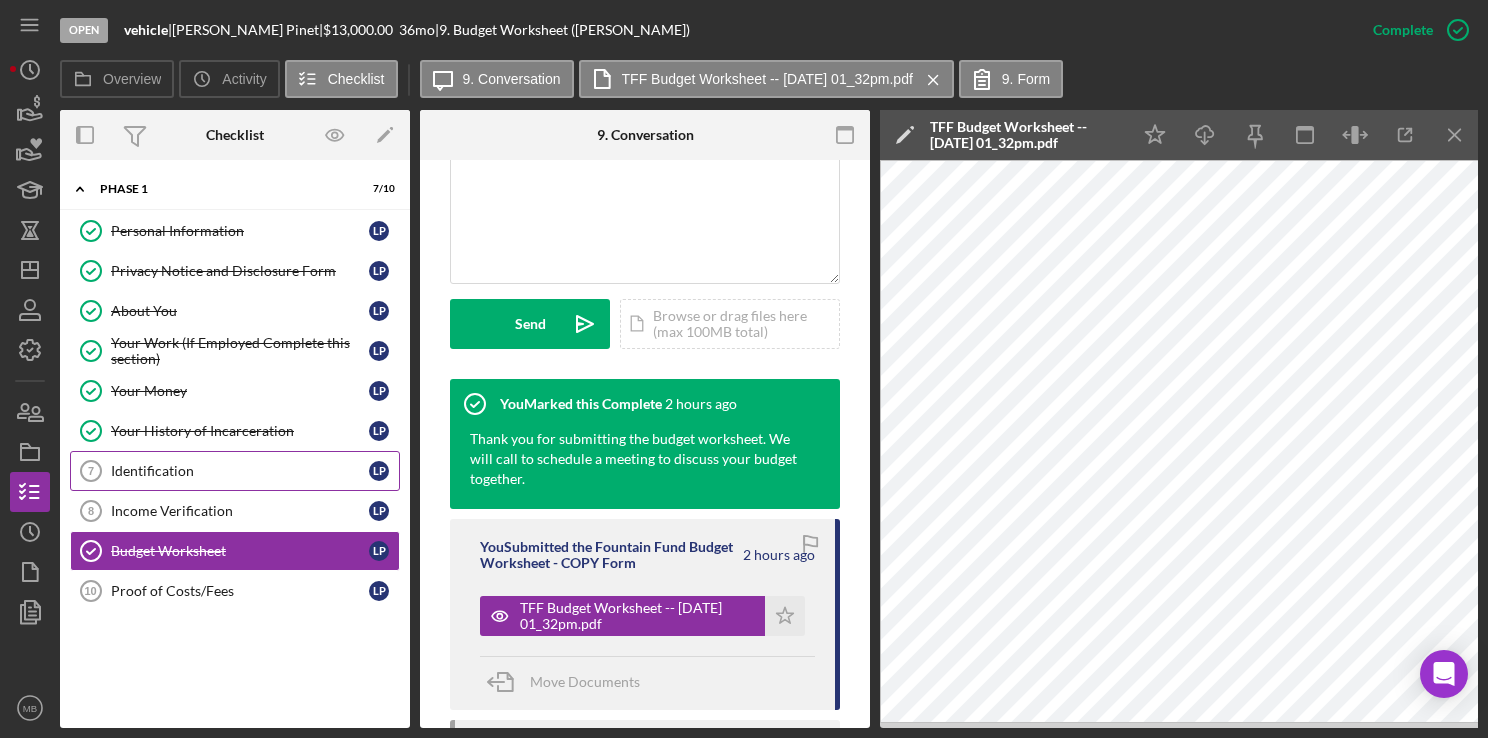 click on "Identification" at bounding box center (240, 471) 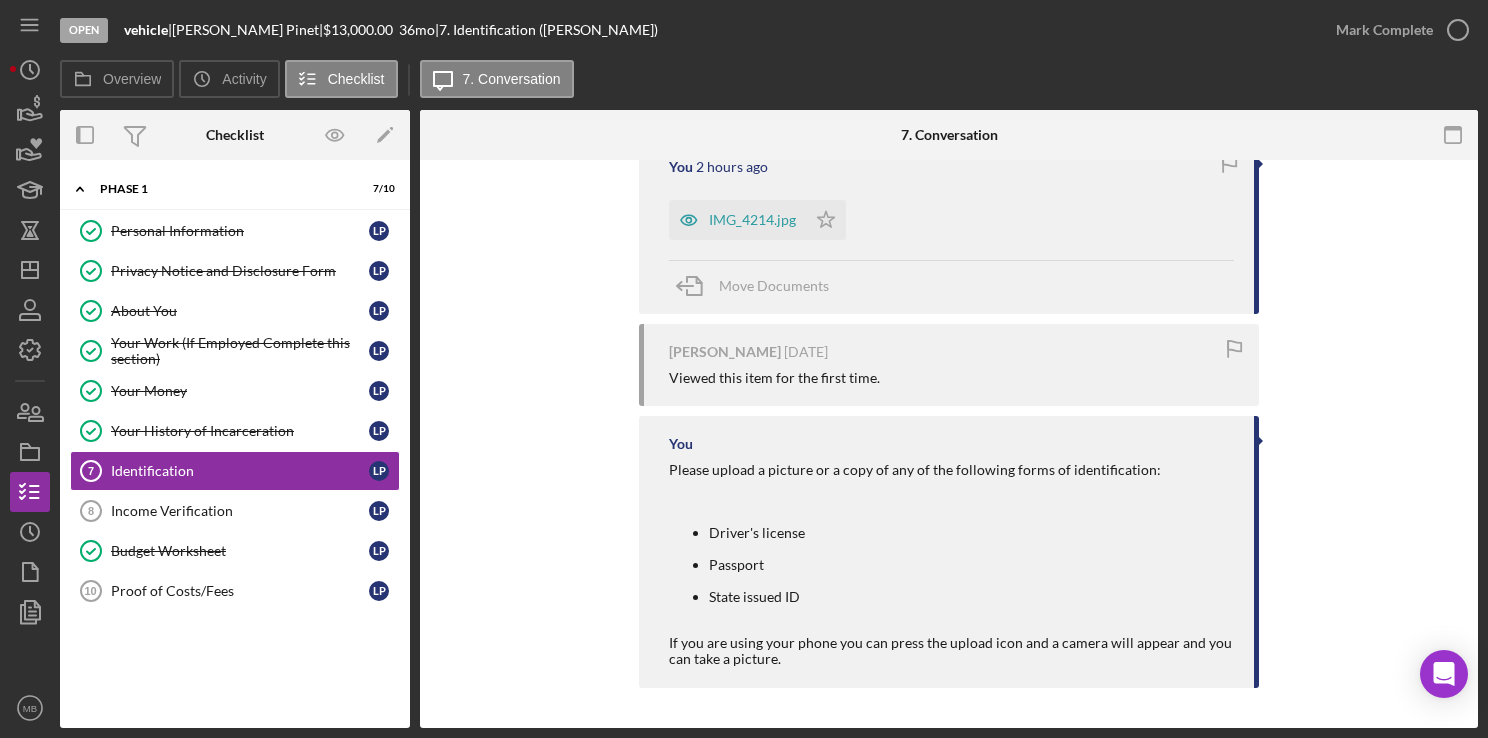 scroll, scrollTop: 427, scrollLeft: 0, axis: vertical 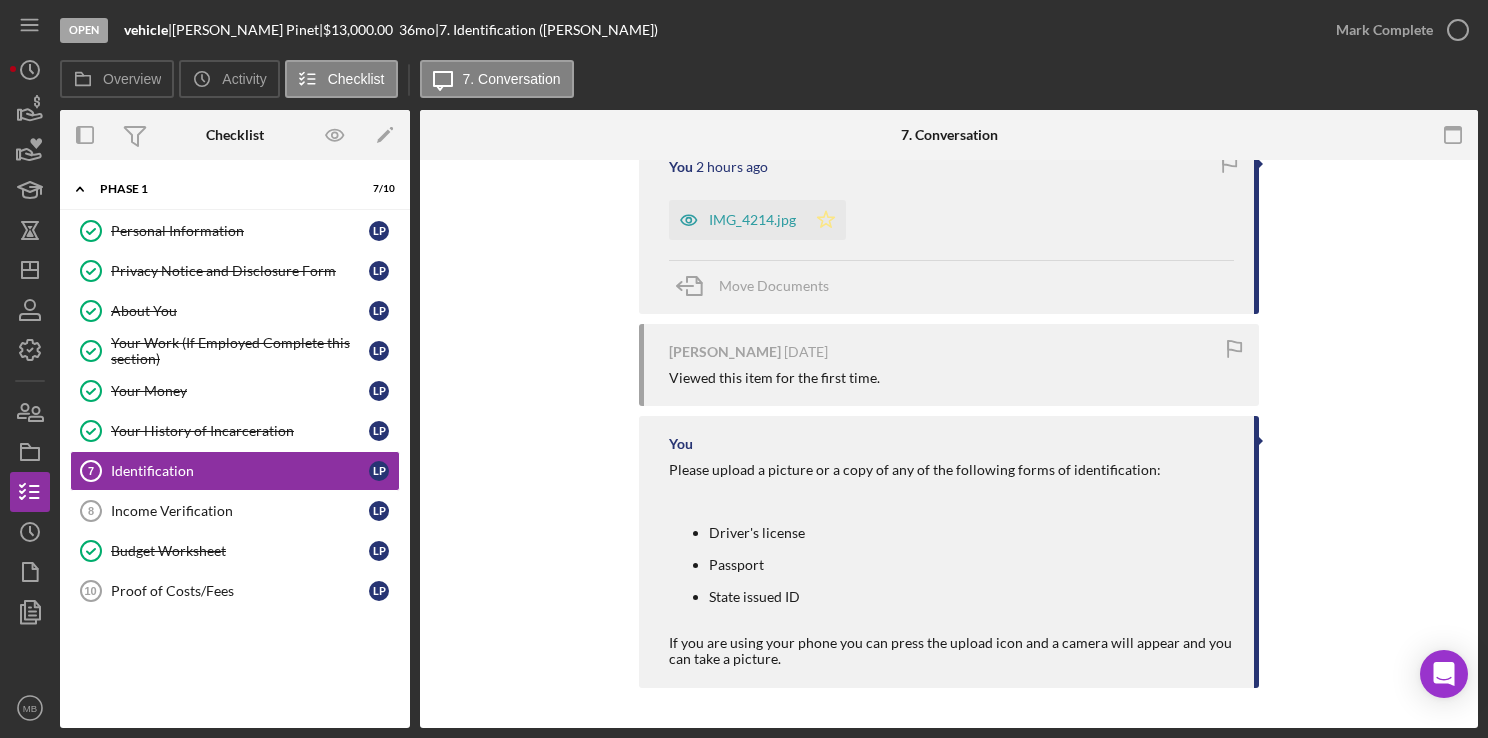 click on "Icon/Star" 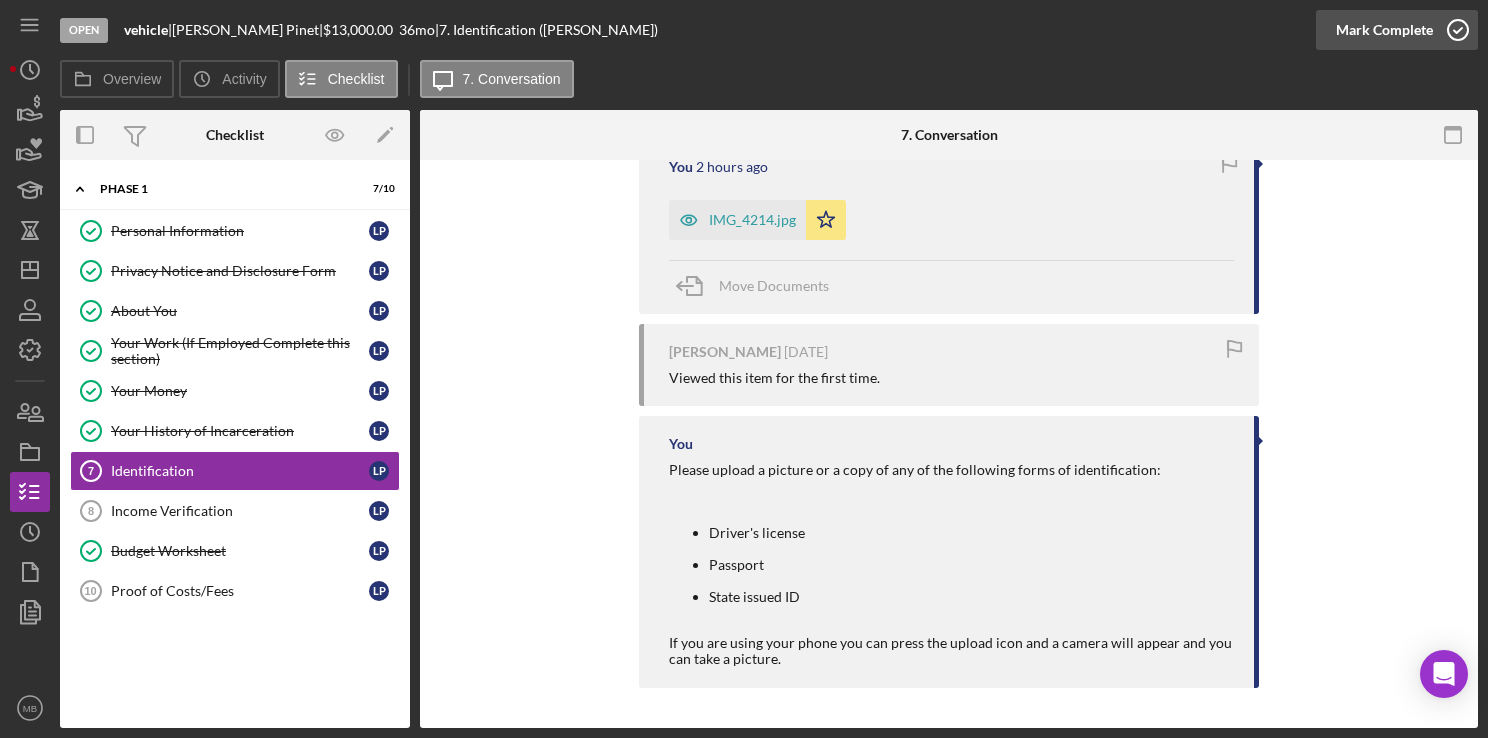 click 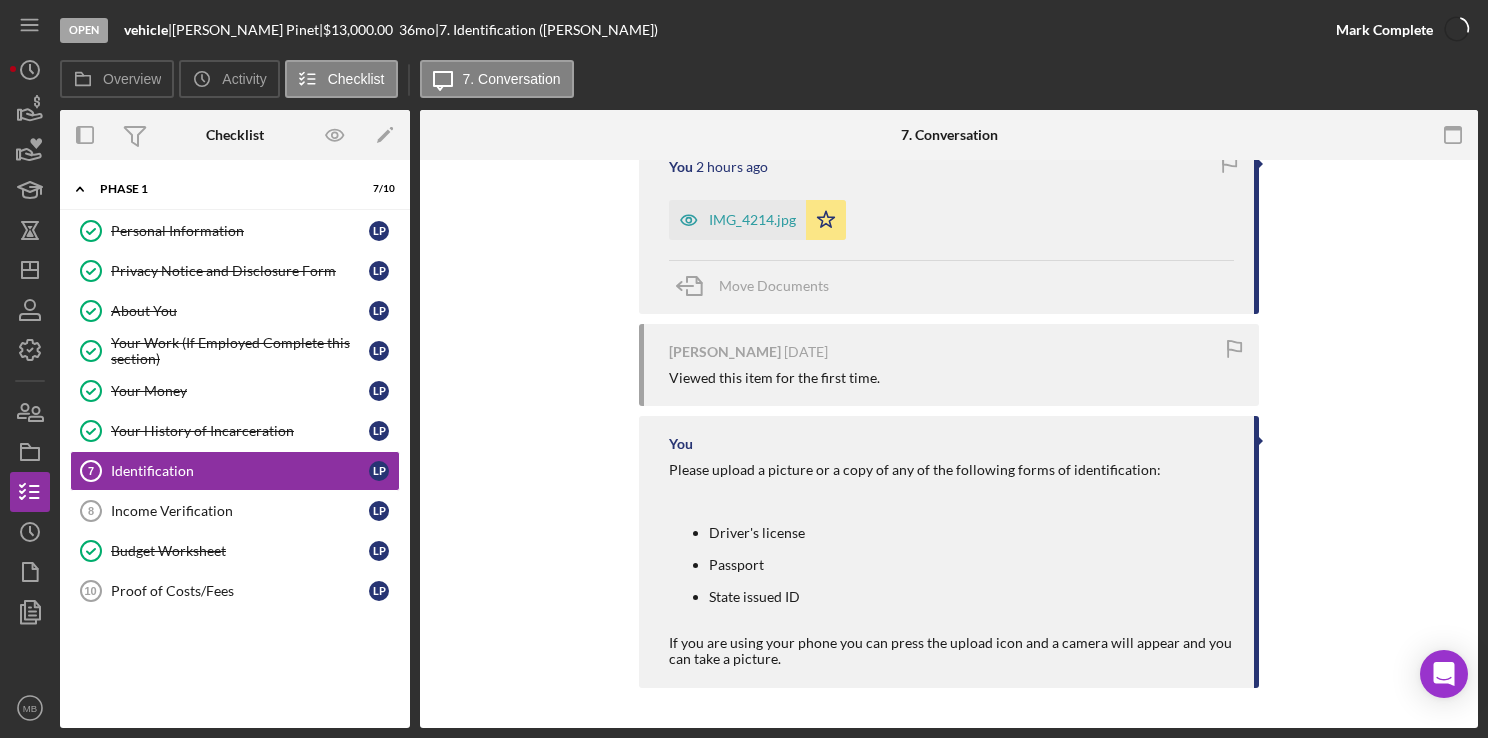 scroll, scrollTop: 772, scrollLeft: 0, axis: vertical 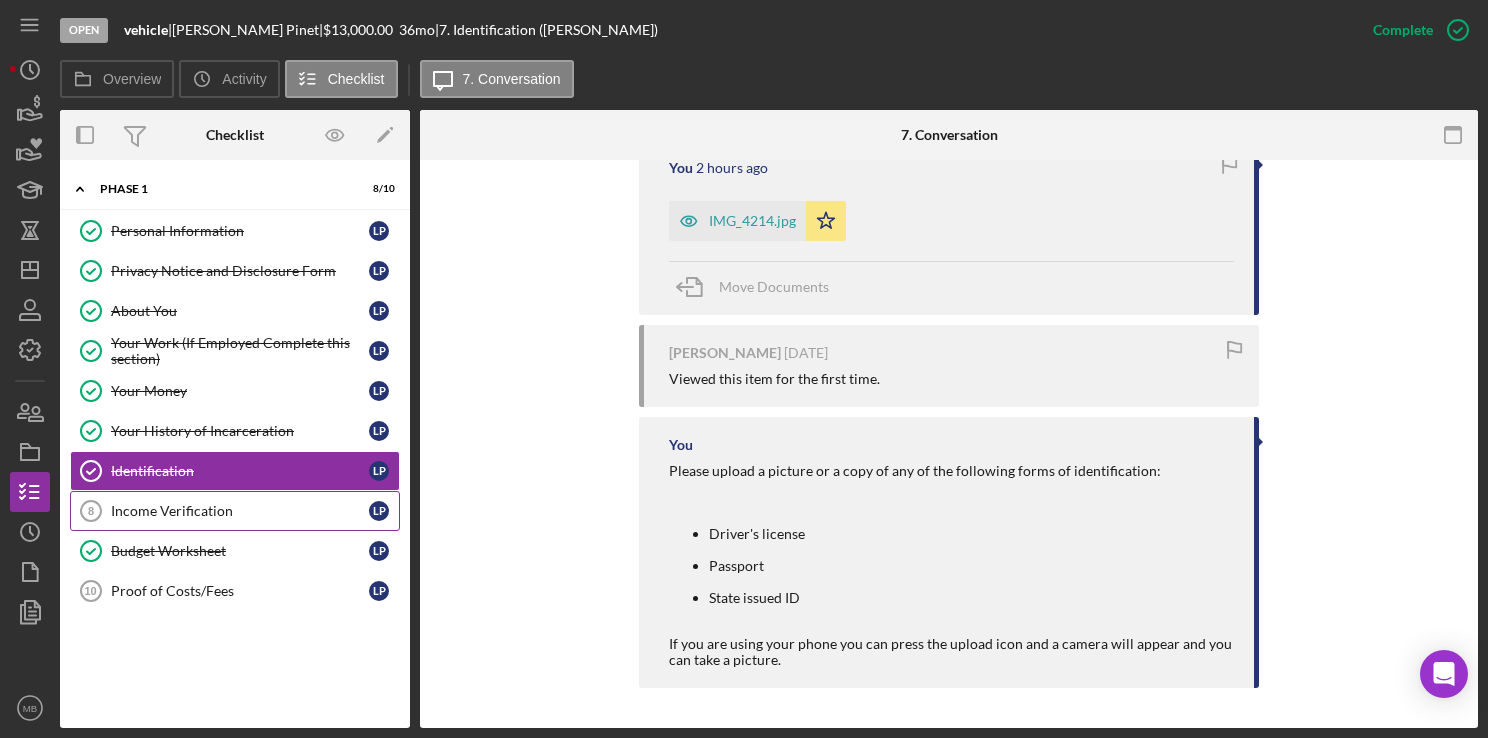 click on "Income Verification" at bounding box center [240, 511] 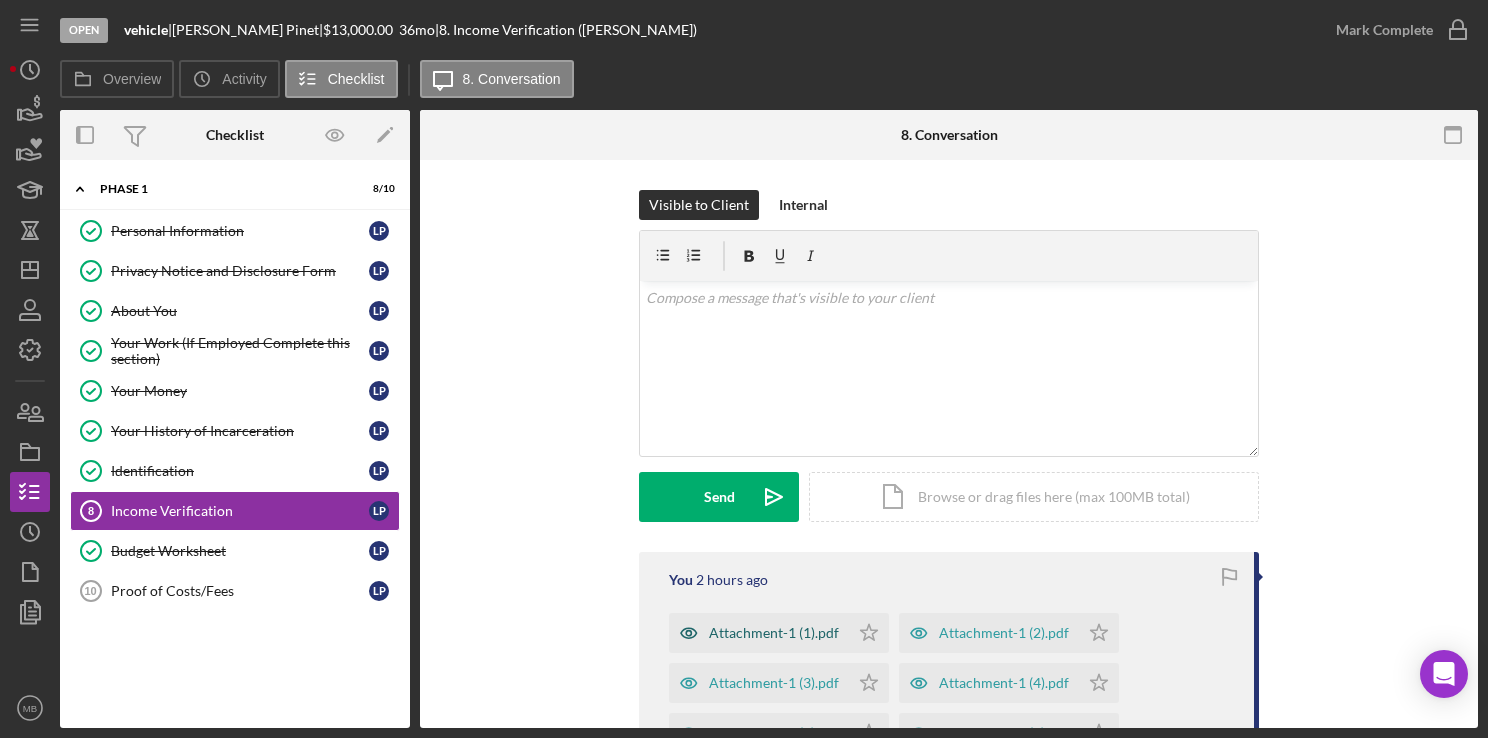 click on "Attachment-1 (1).pdf" at bounding box center (774, 633) 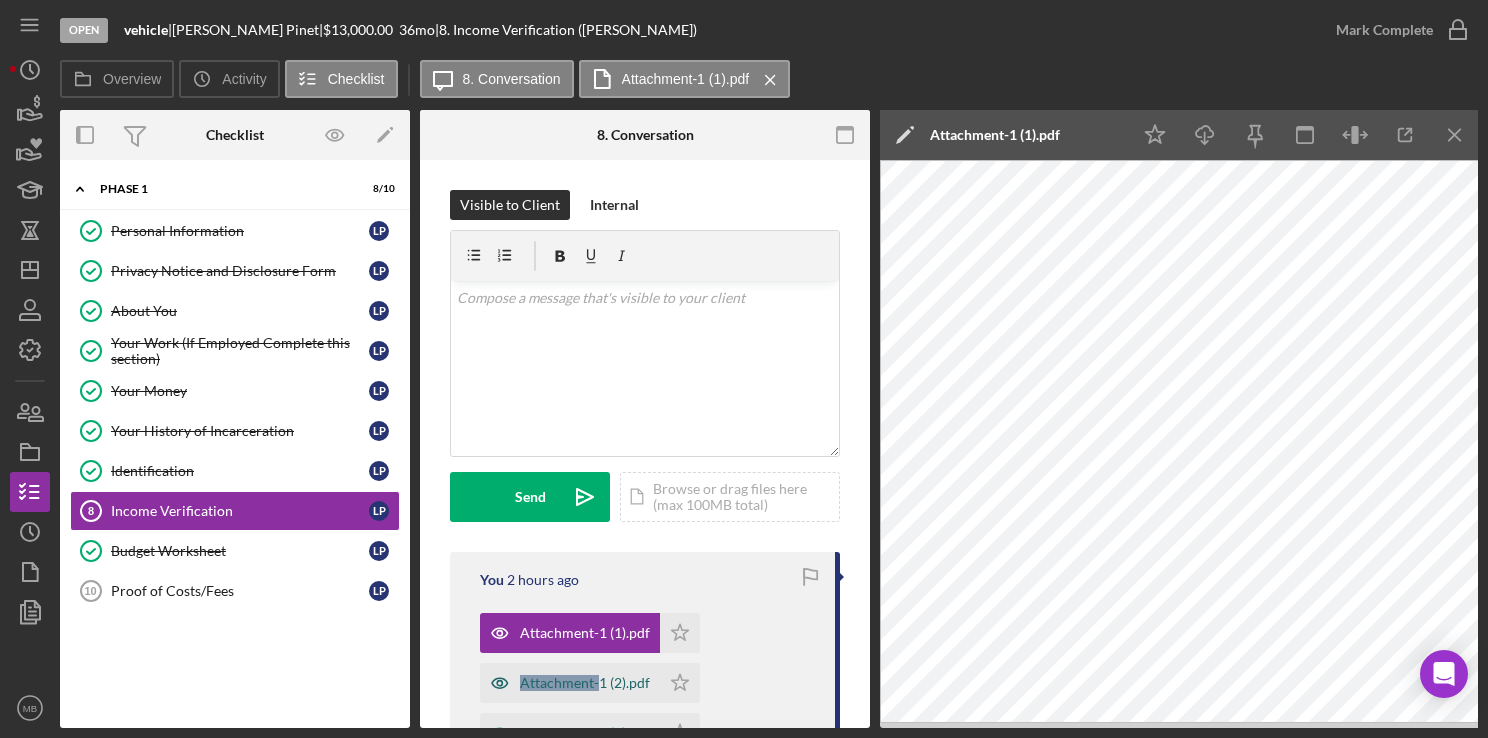 drag, startPoint x: 748, startPoint y: 627, endPoint x: 591, endPoint y: 688, distance: 168.43396 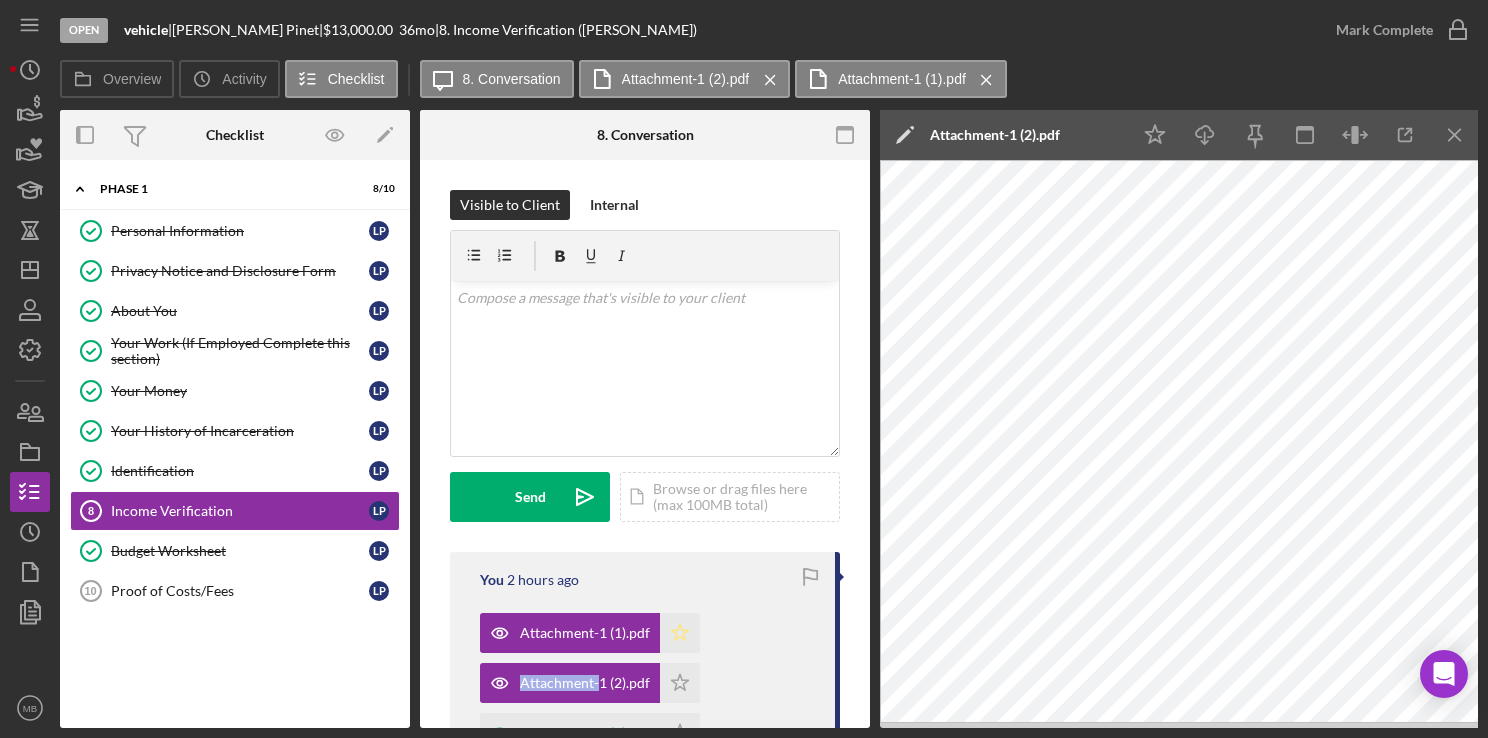 click on "Icon/Star" 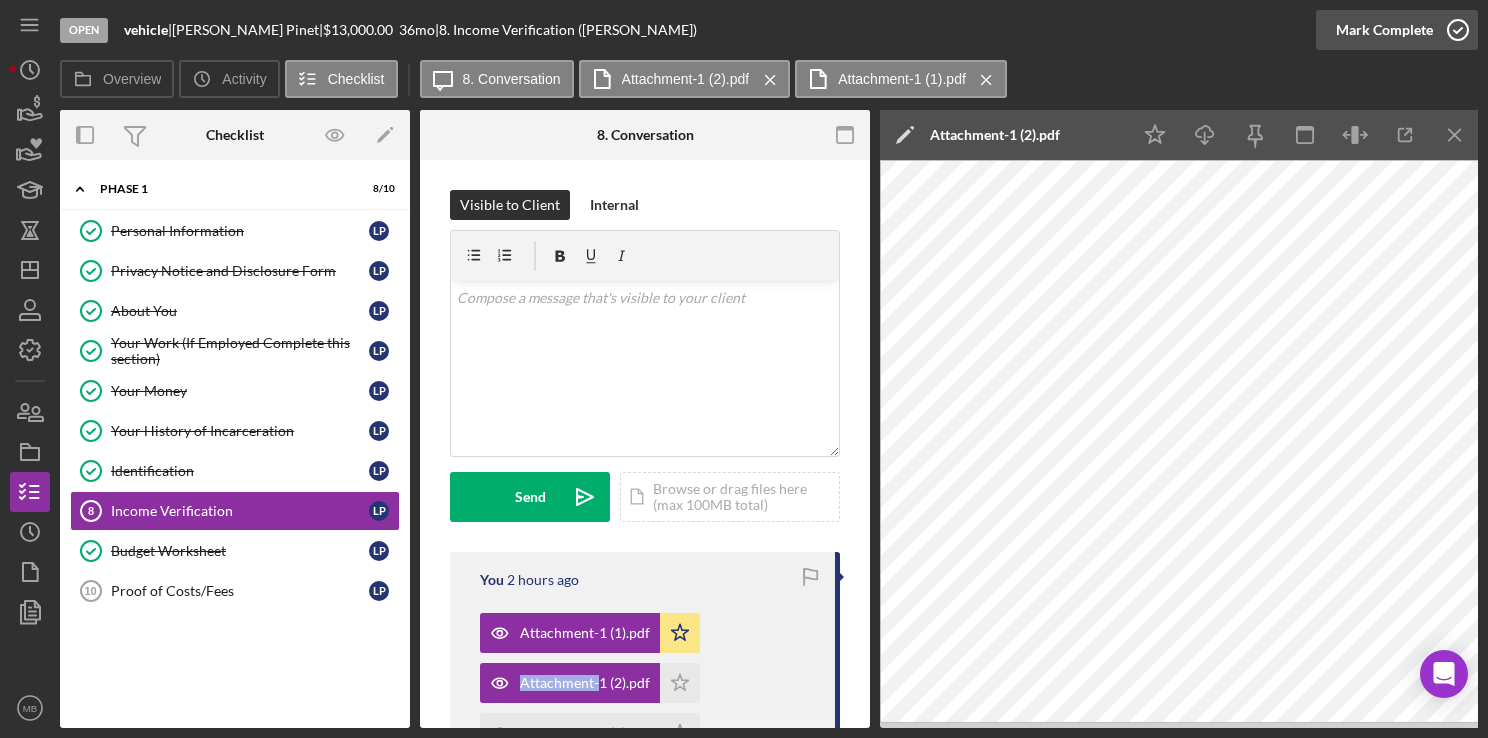 click 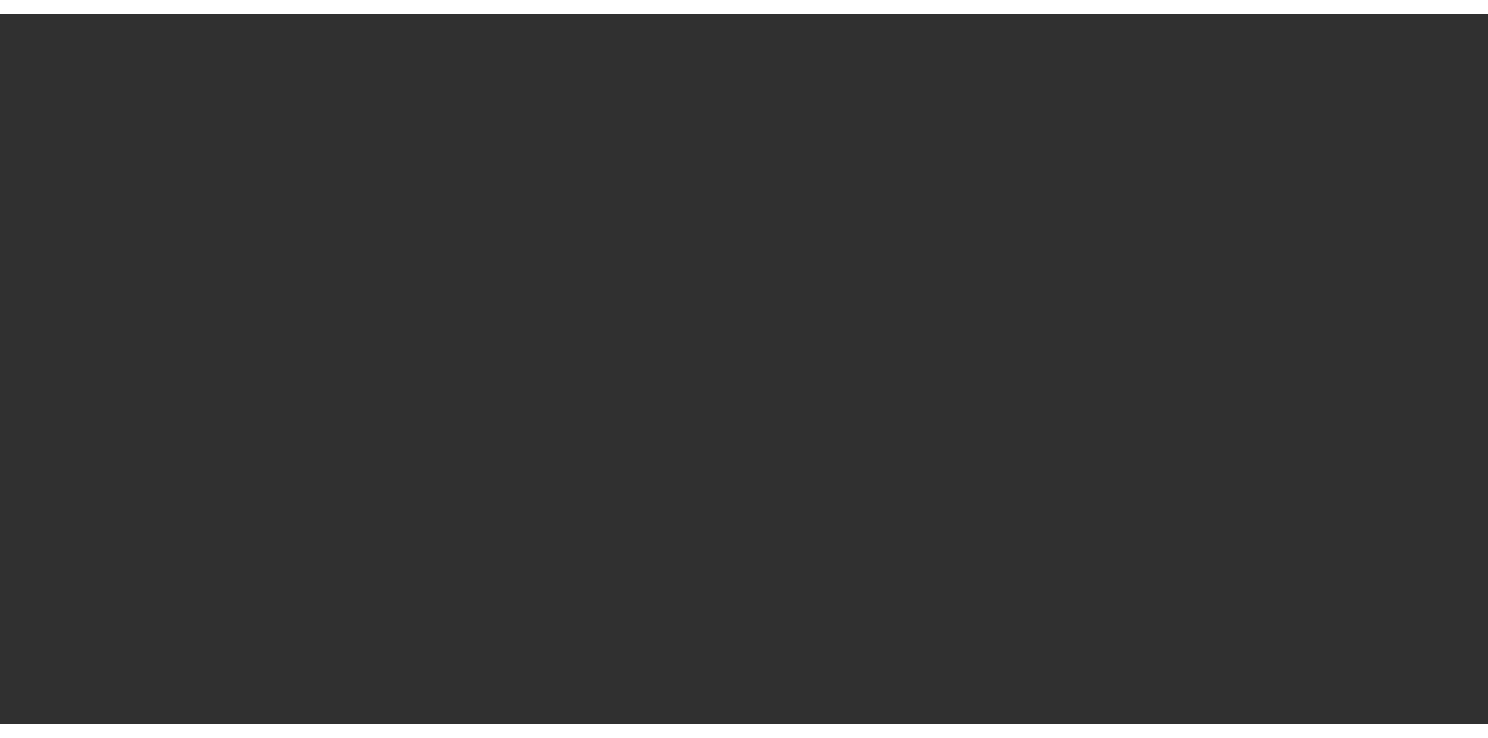 scroll, scrollTop: 0, scrollLeft: 0, axis: both 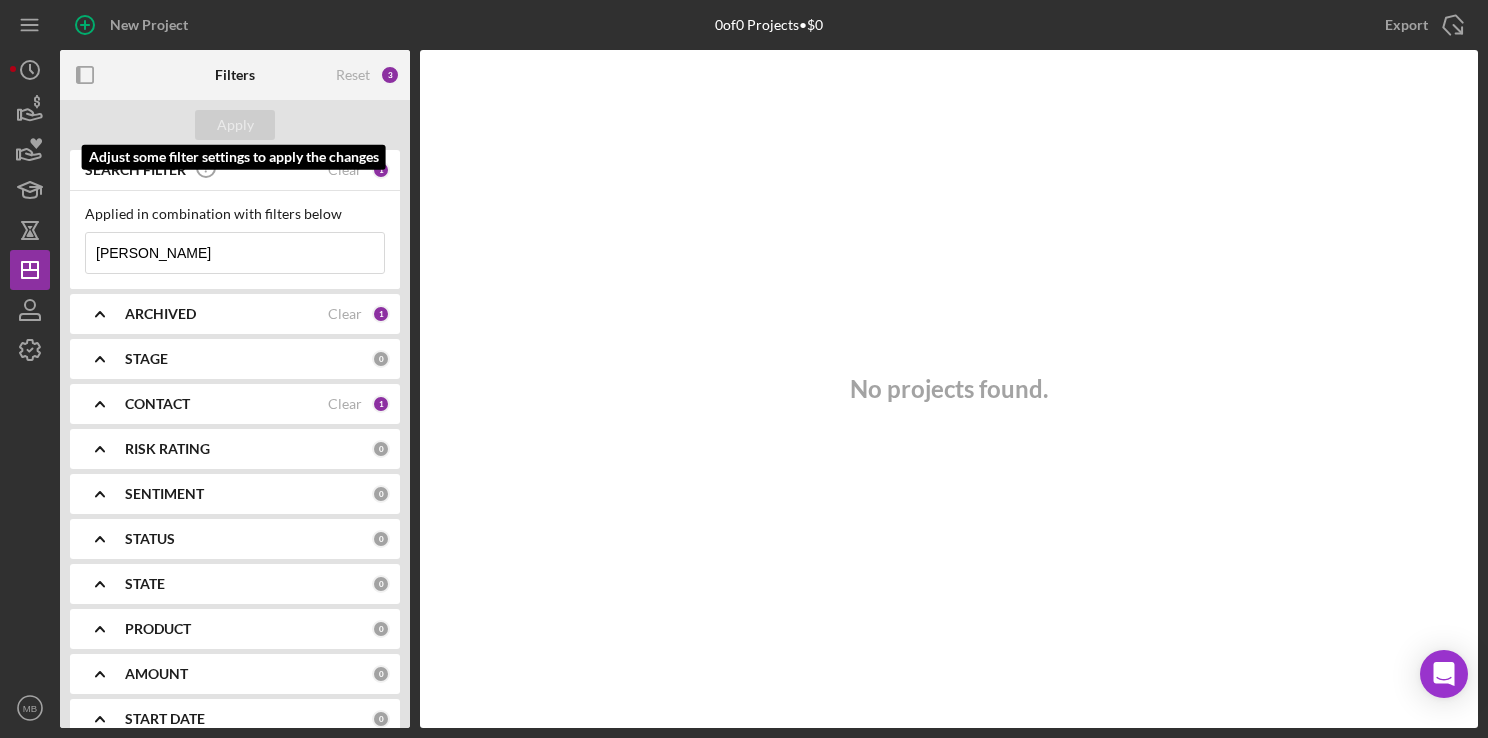 type 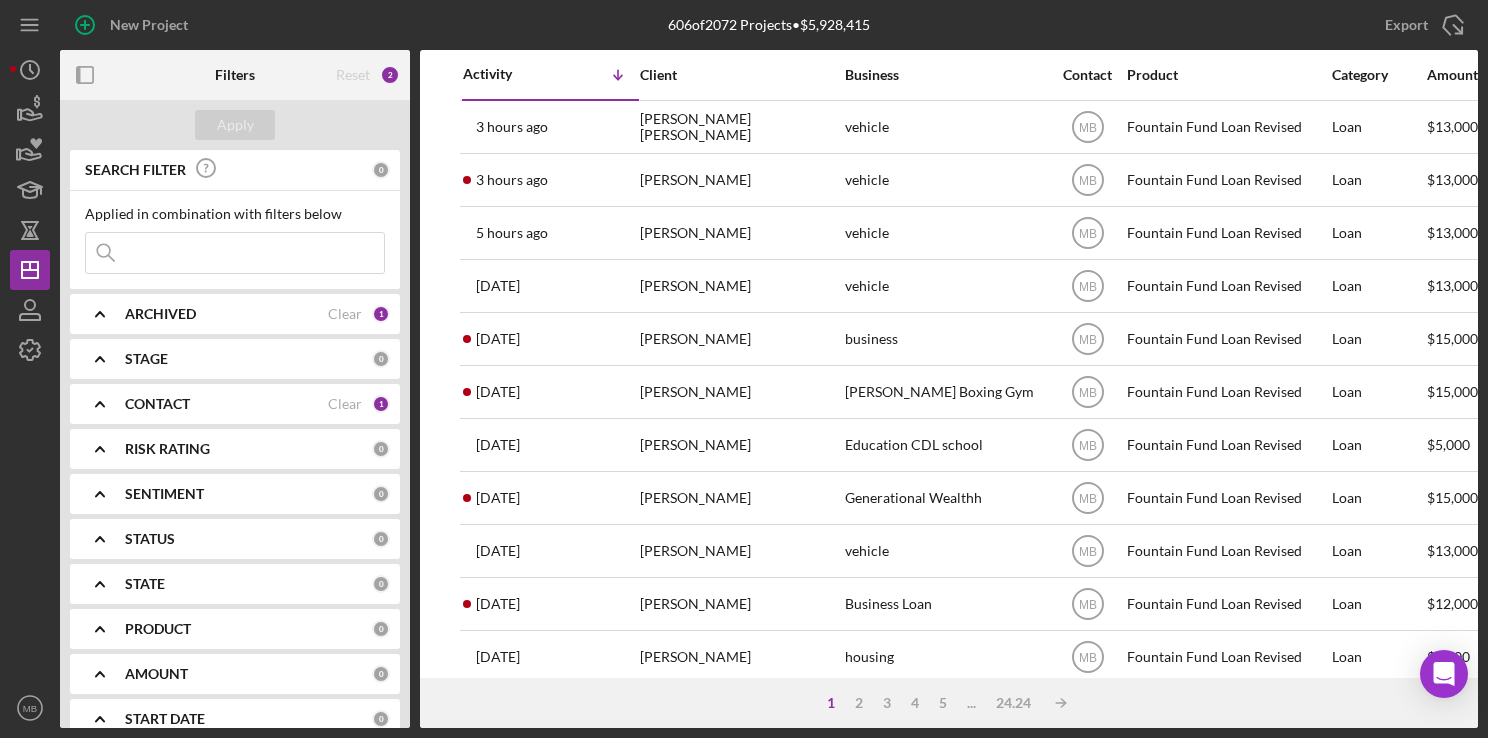 click on "New Project" at bounding box center (149, 25) 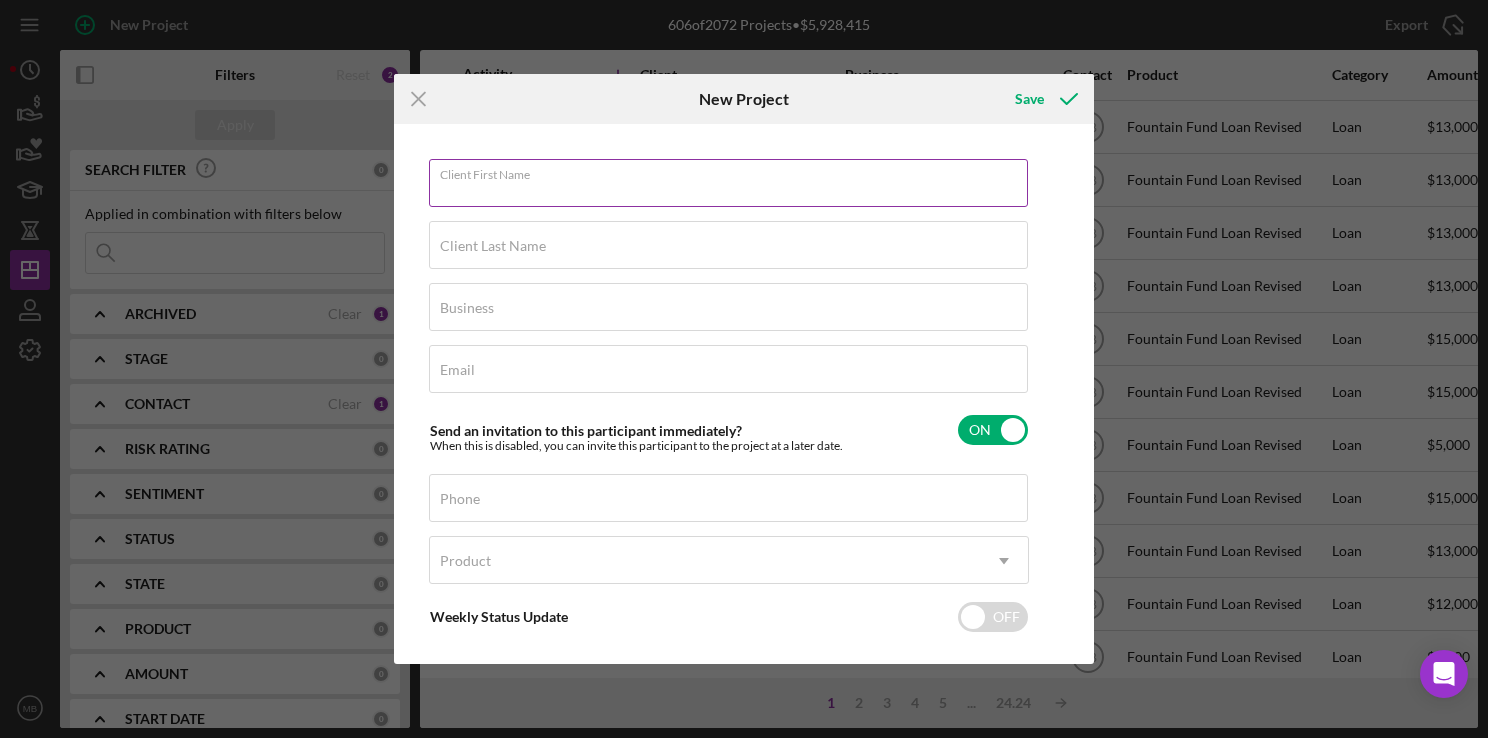 click on "Client First Name" at bounding box center [728, 183] 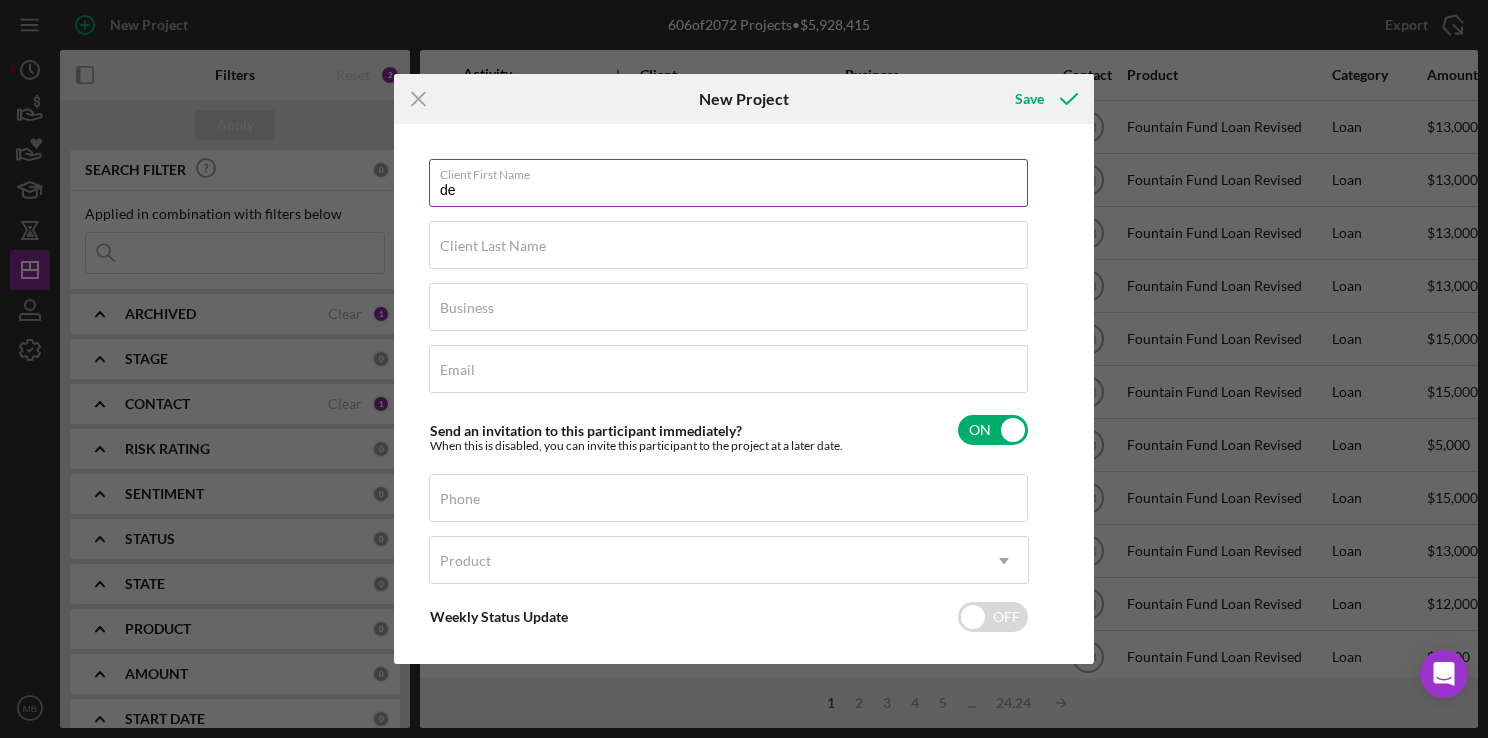 type on "d" 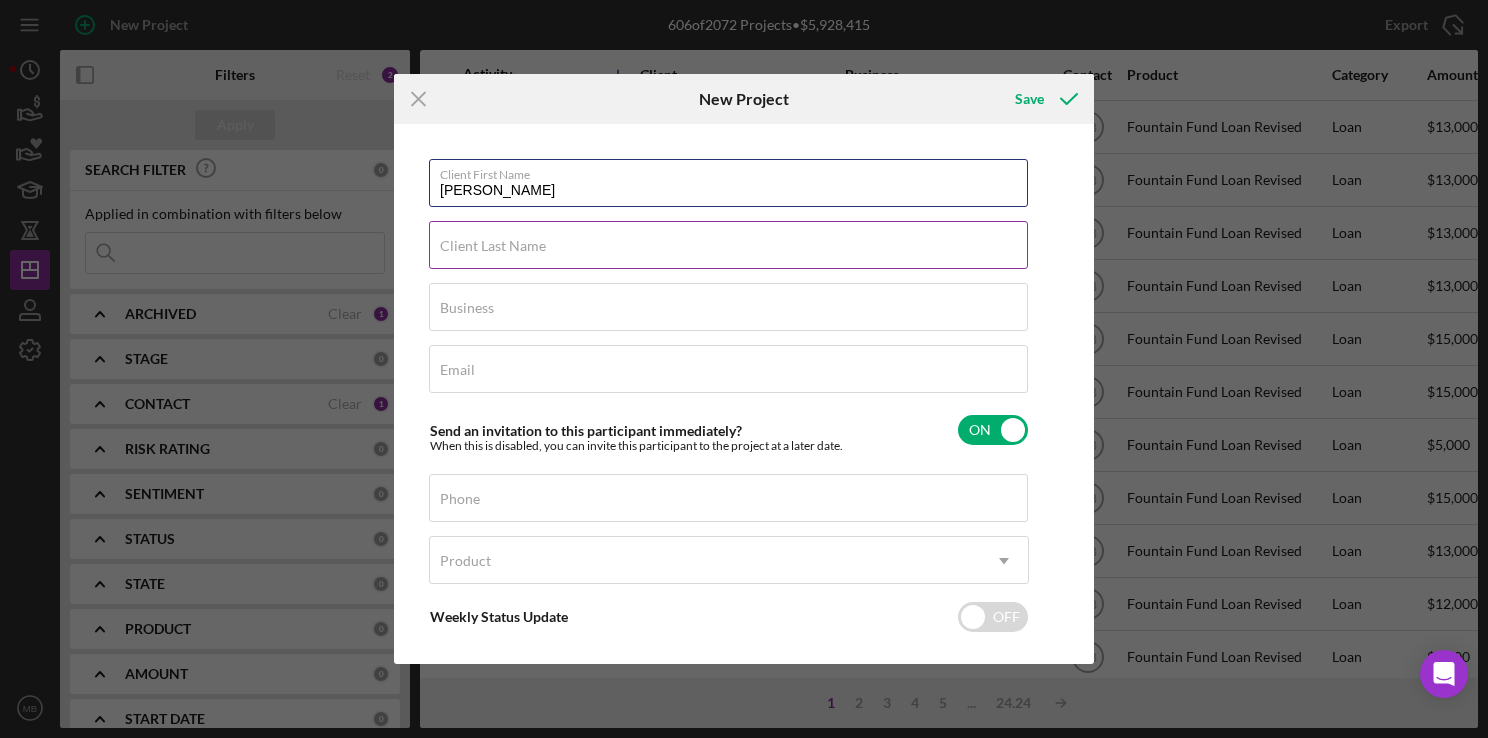 type on "Demetrious" 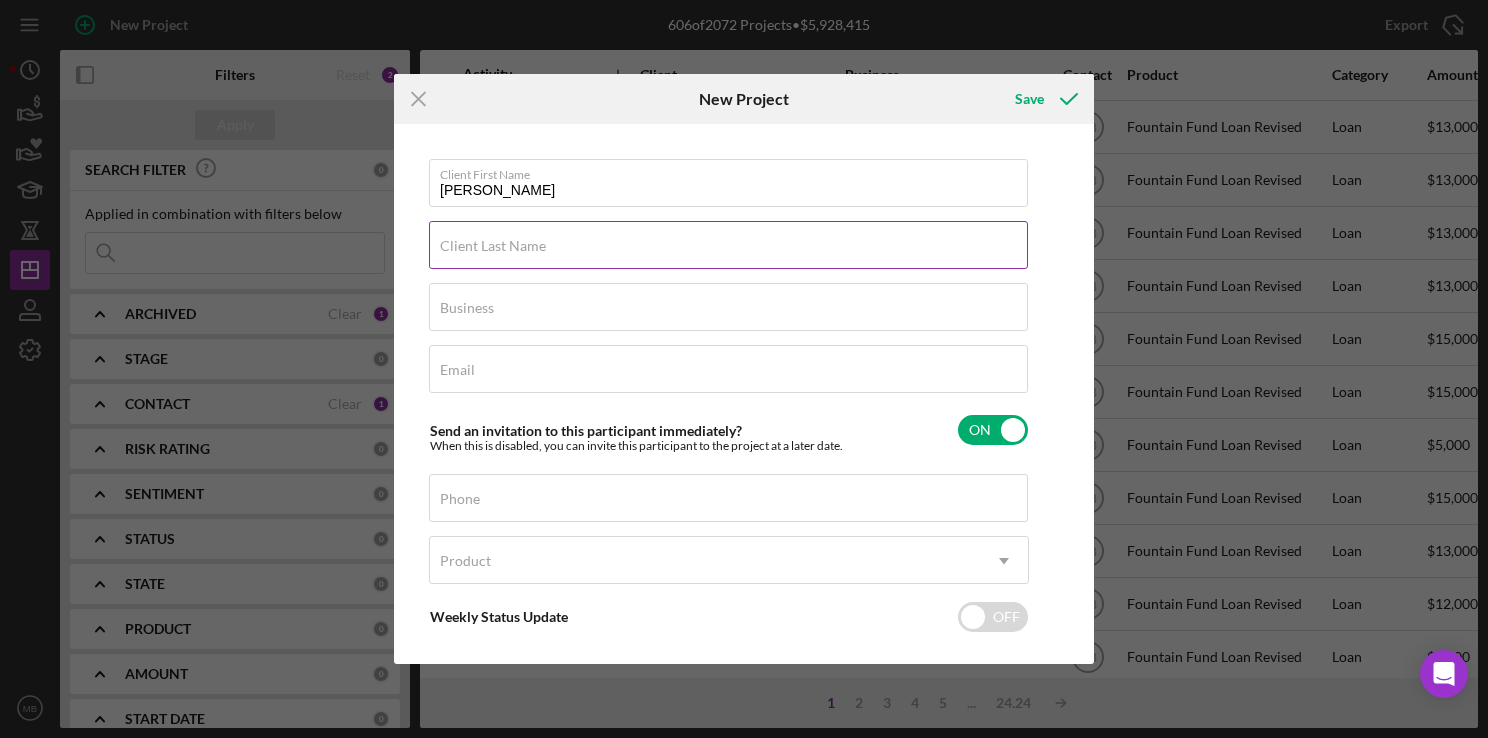 click on "Client Last Name" at bounding box center [728, 245] 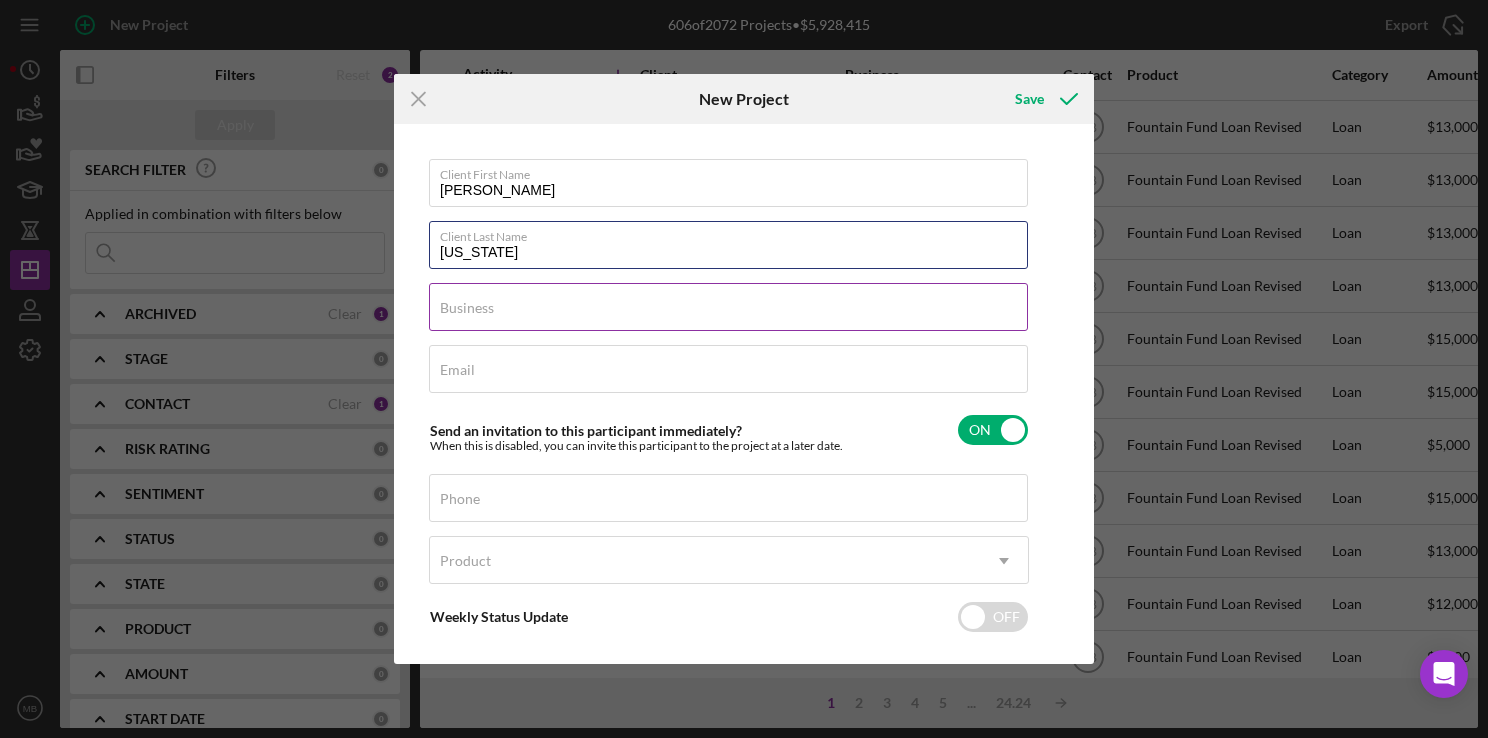 type on "Washington" 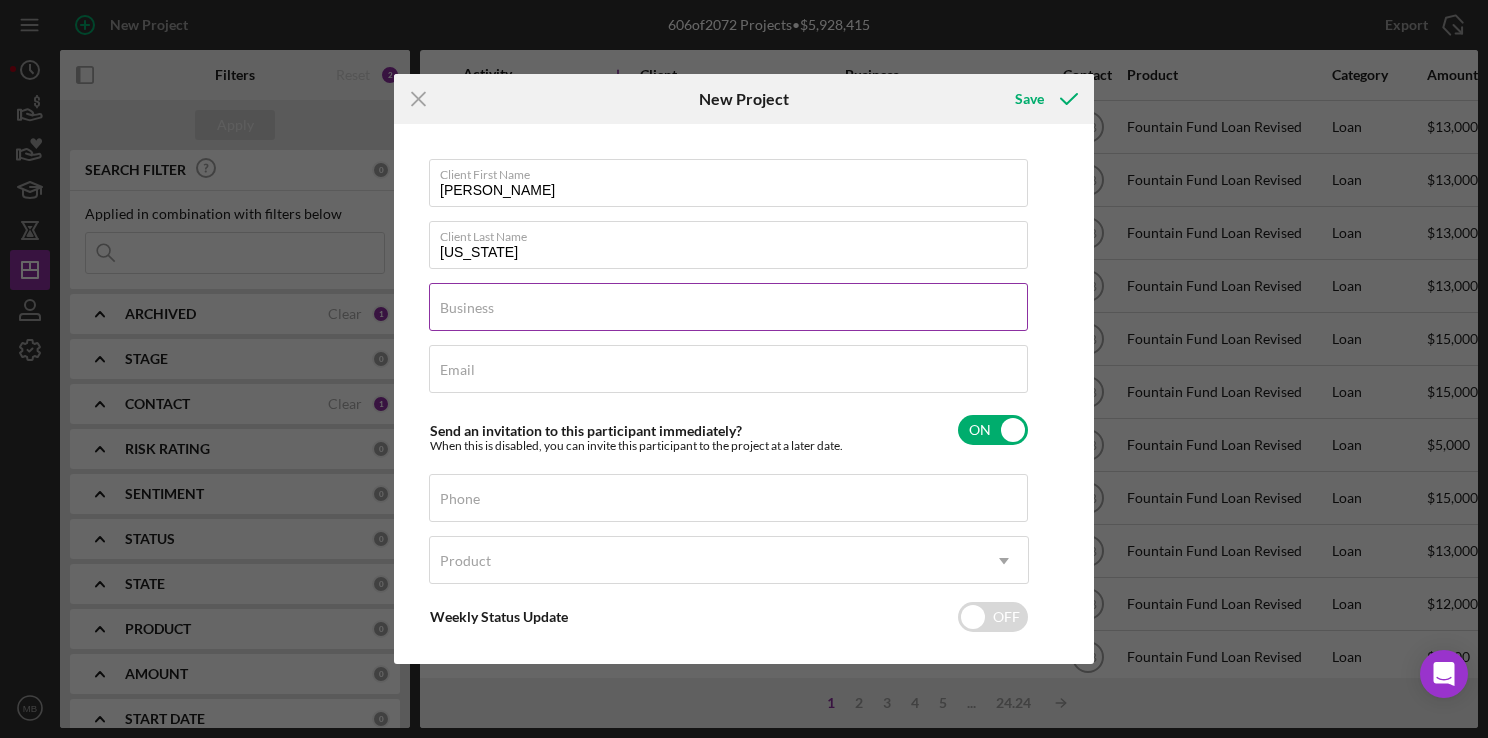 click on "Business" at bounding box center [728, 307] 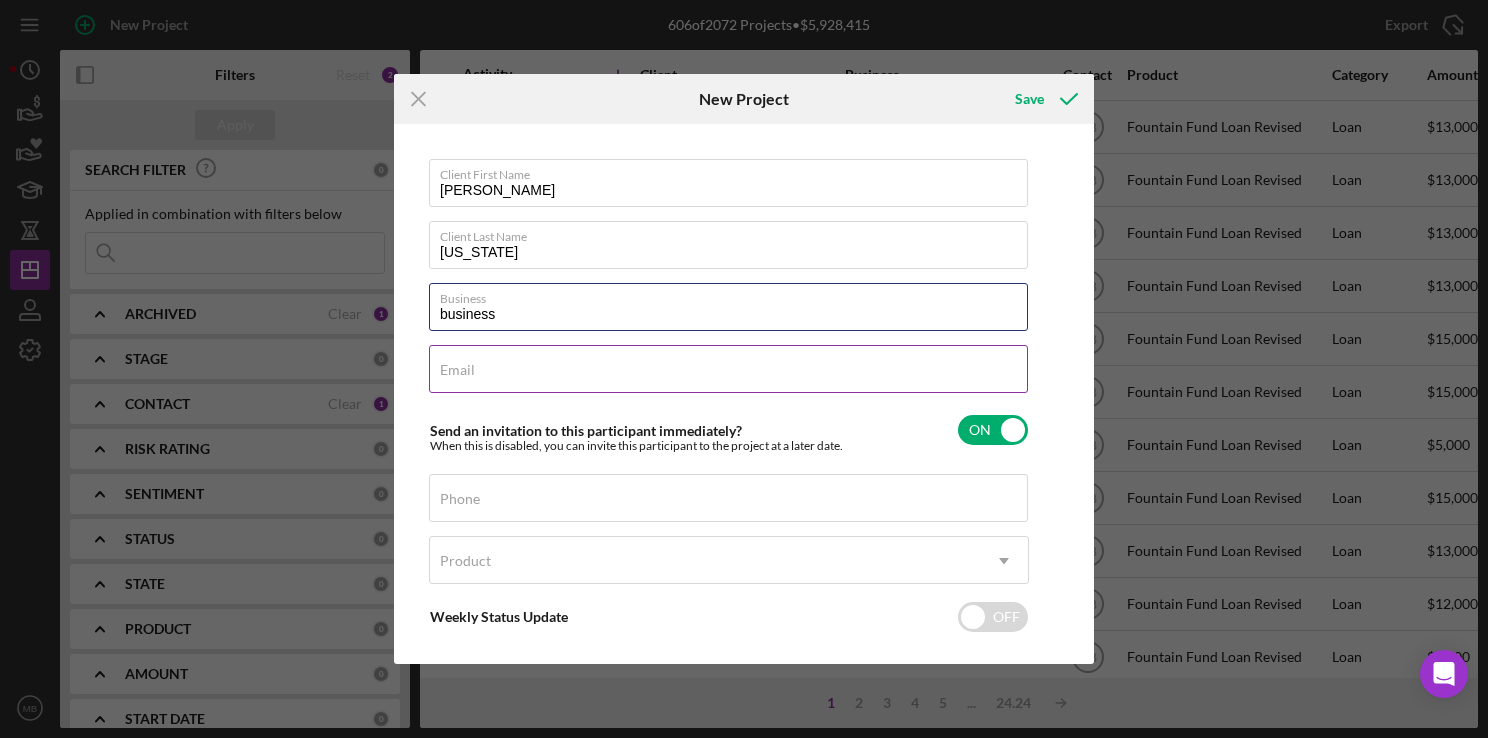 type on "business" 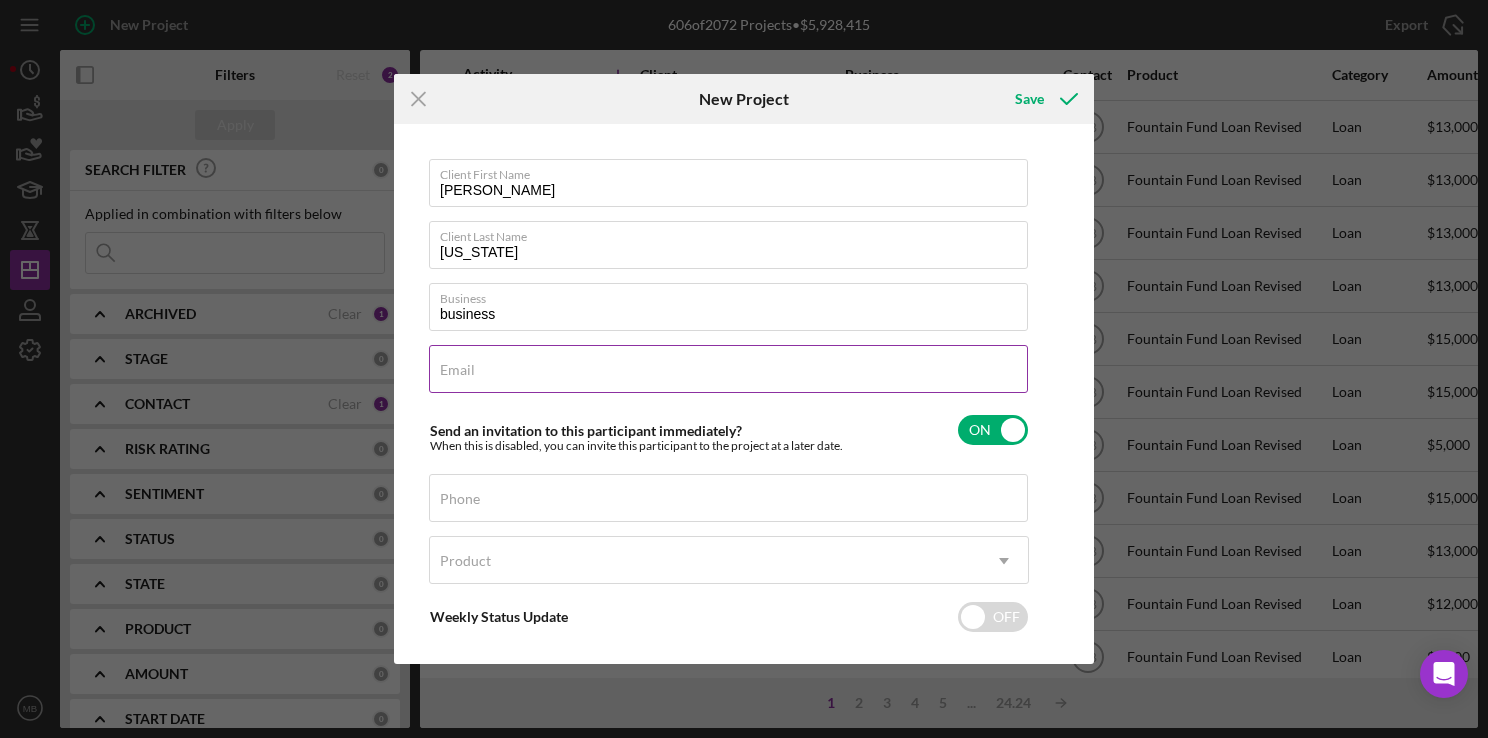 click on "Email" at bounding box center [728, 369] 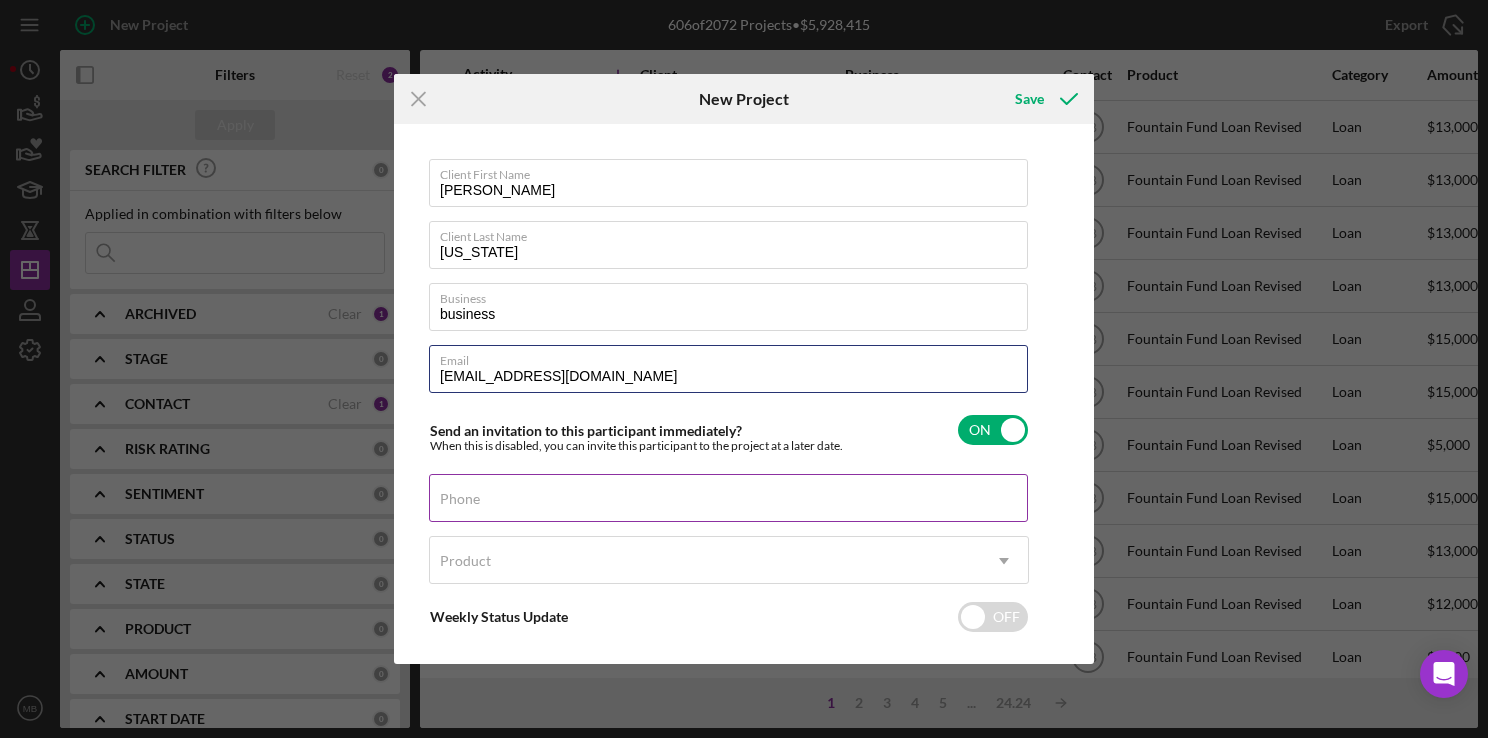 type on "mrwashington717@gmail.com" 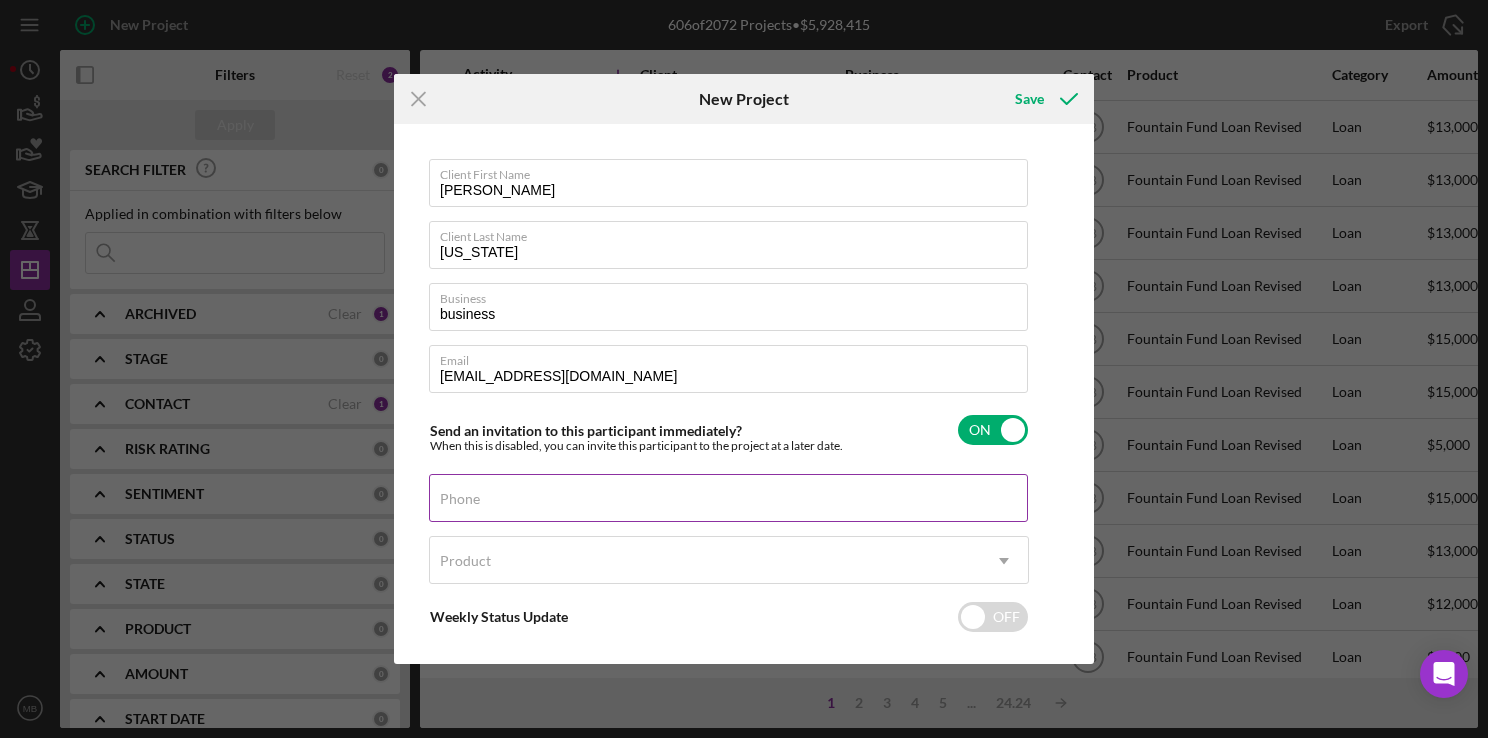 click on "Phone" at bounding box center (728, 498) 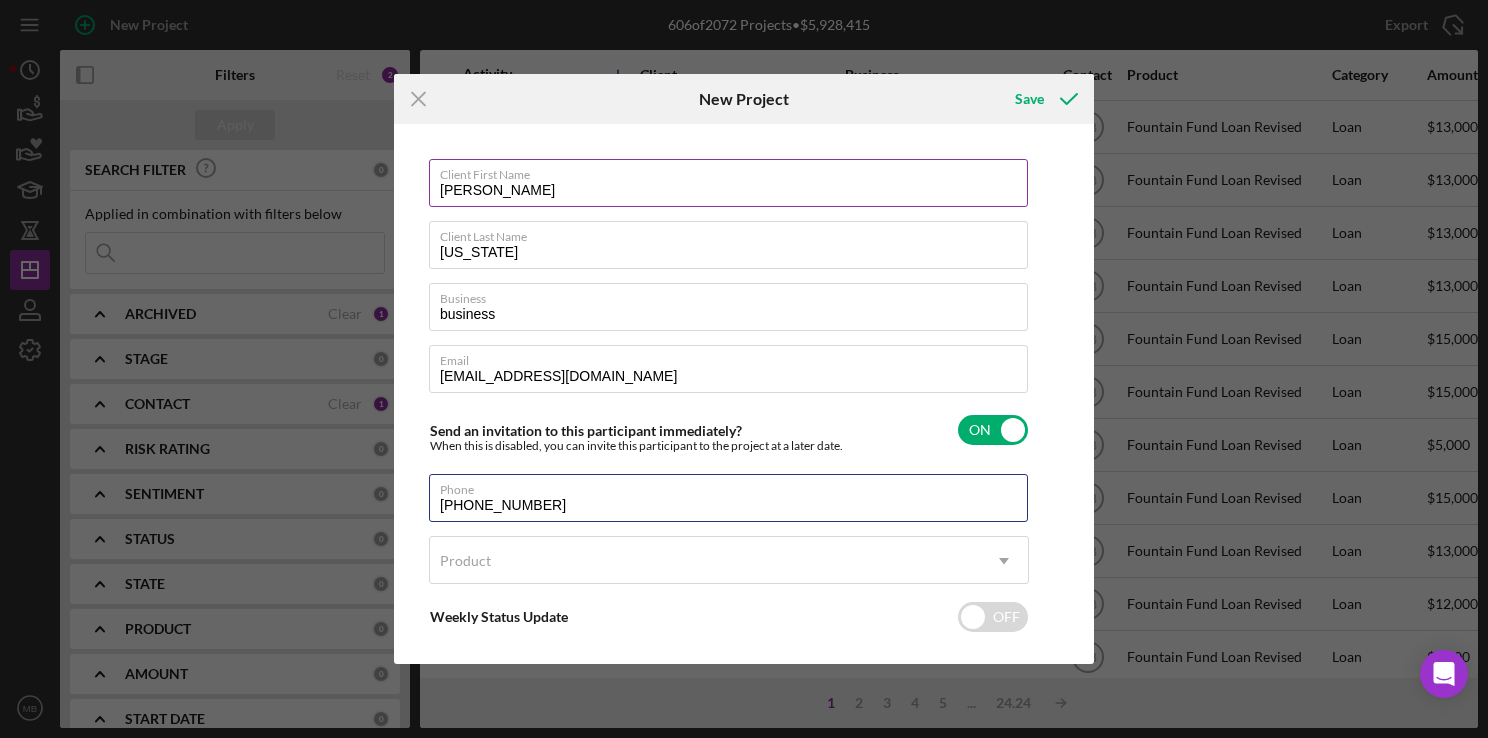 scroll, scrollTop: 89, scrollLeft: 0, axis: vertical 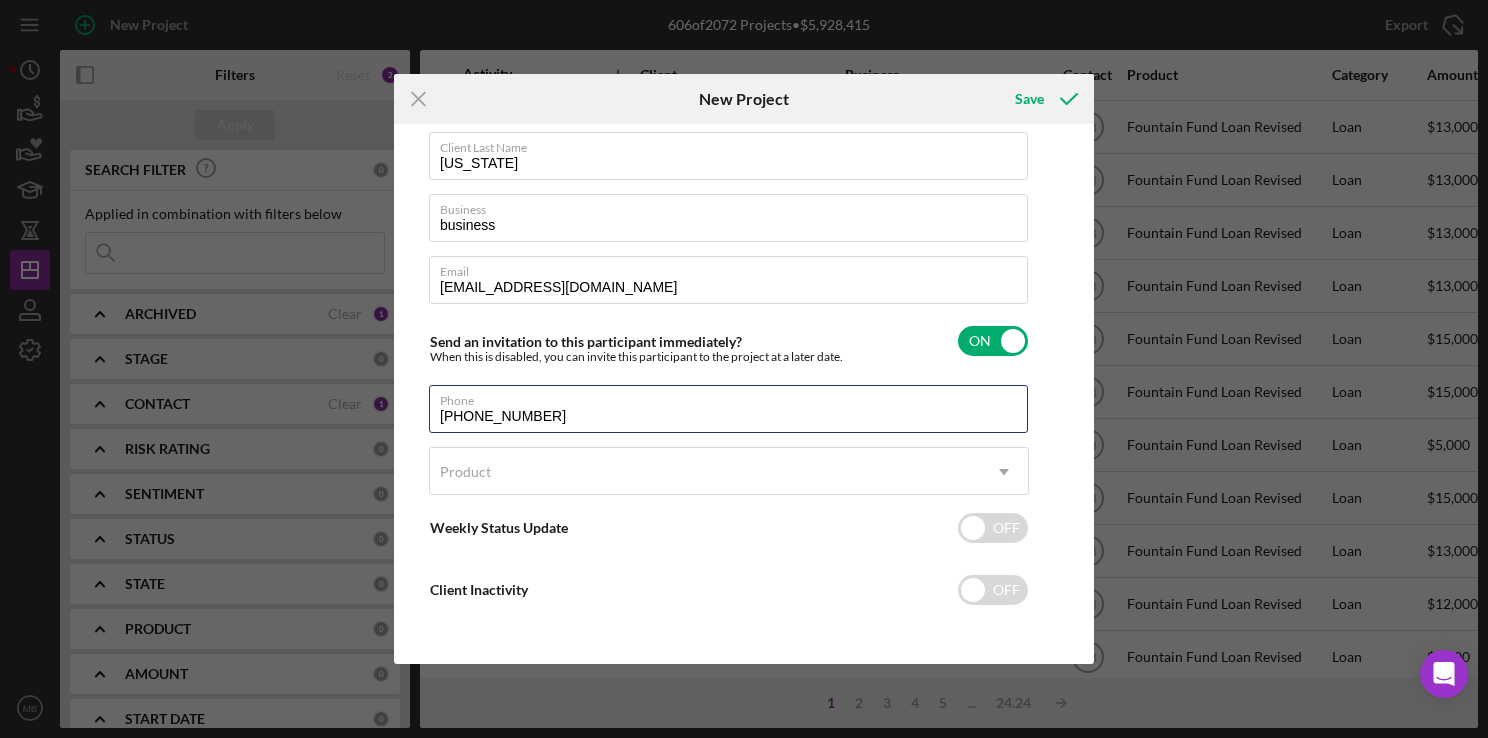 type on "(445) 221-6960" 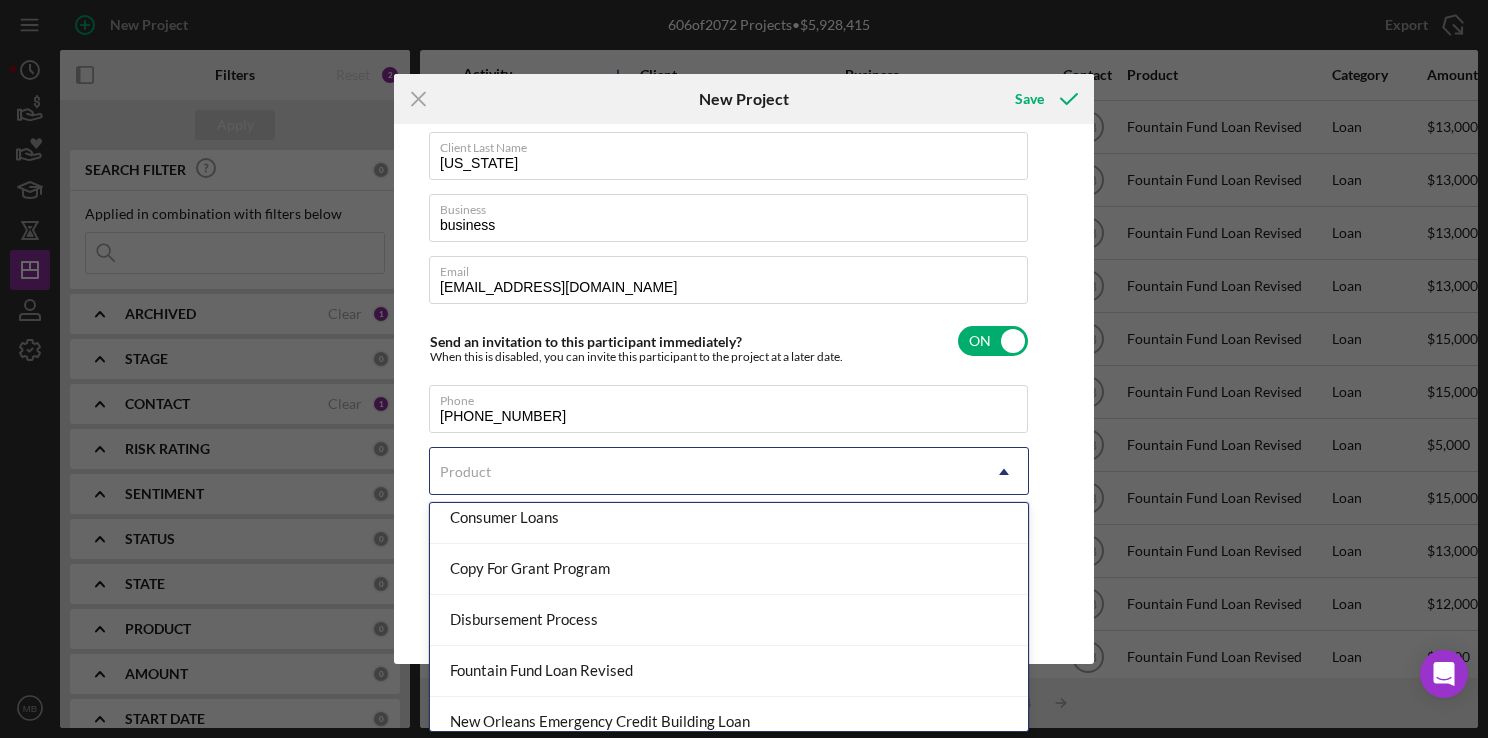 scroll, scrollTop: 177, scrollLeft: 0, axis: vertical 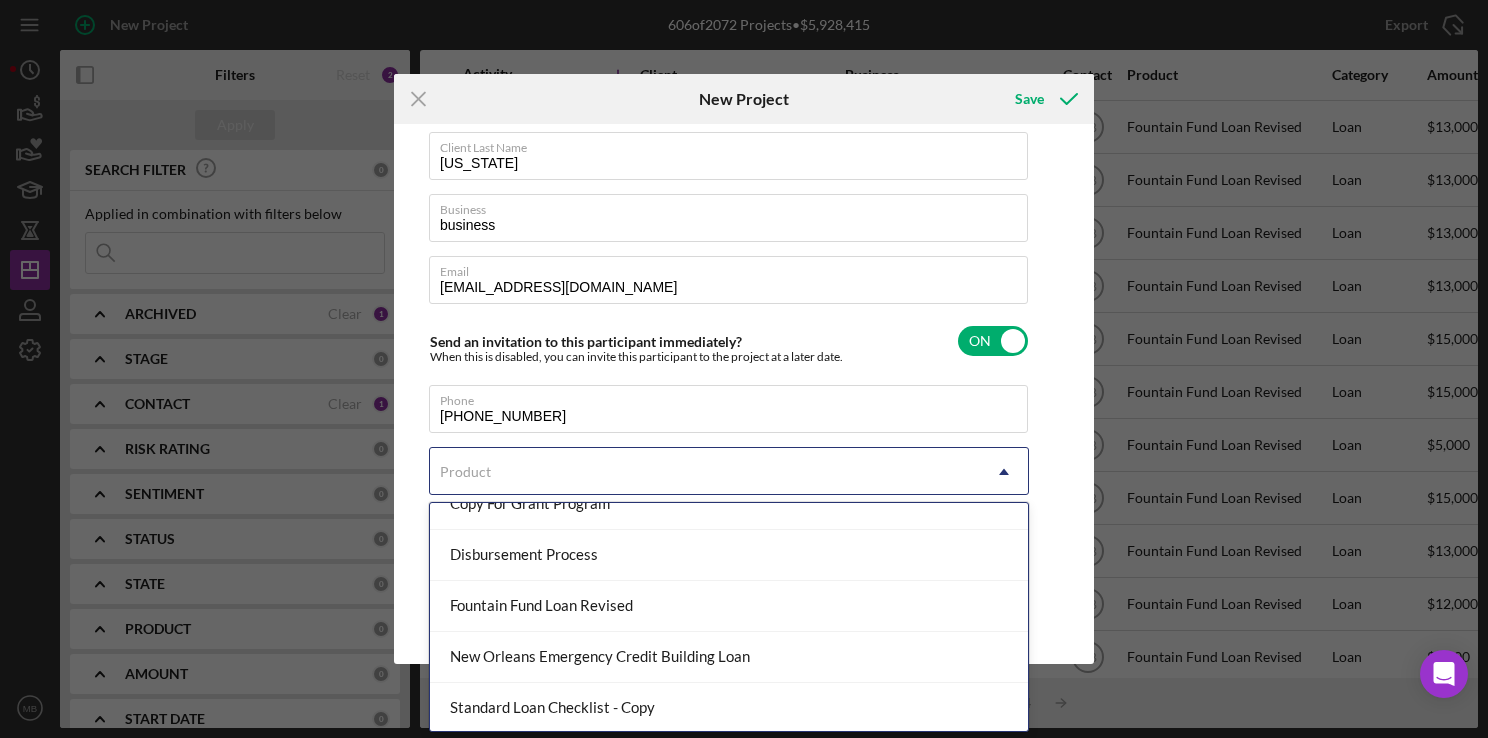 click on "Fountain Fund Loan Revised" at bounding box center [729, 606] 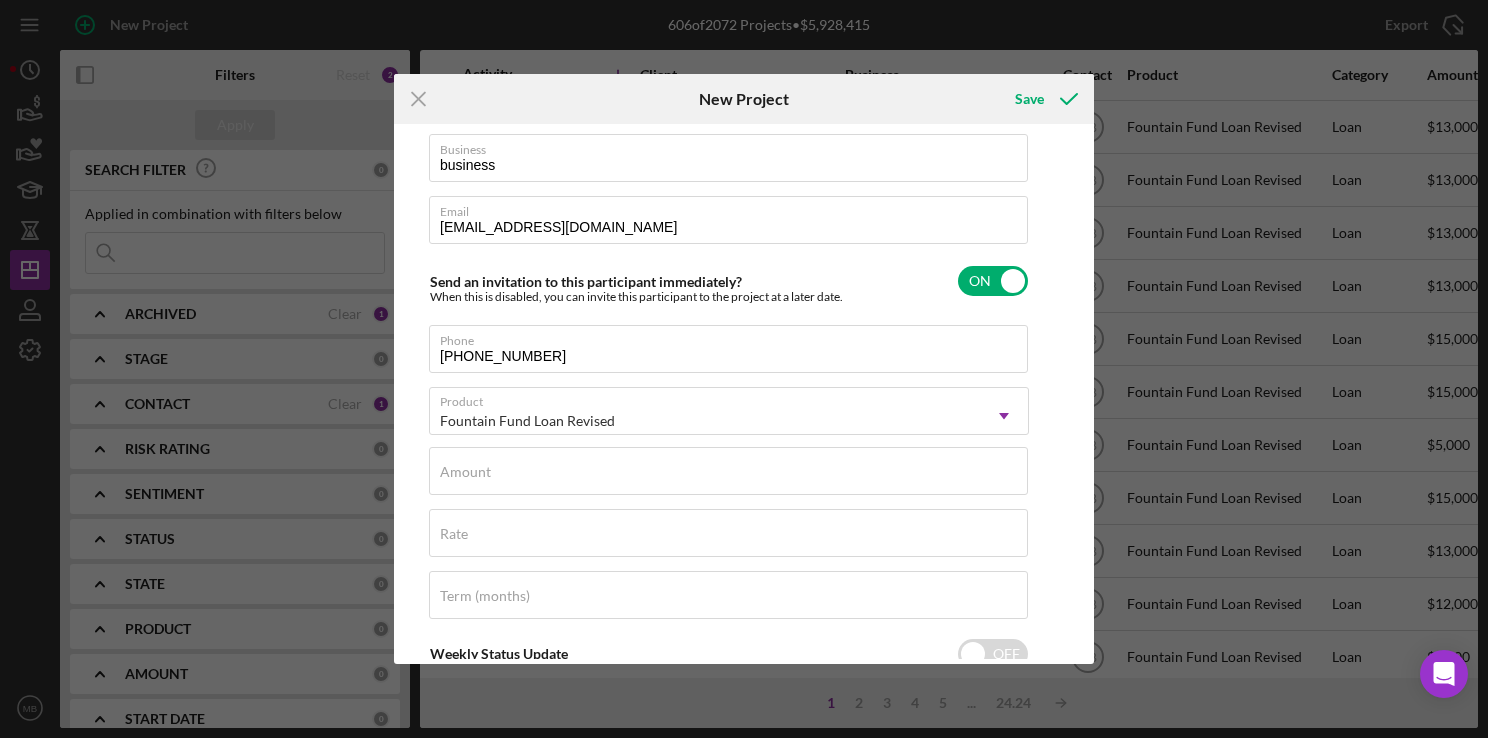scroll, scrollTop: 208, scrollLeft: 0, axis: vertical 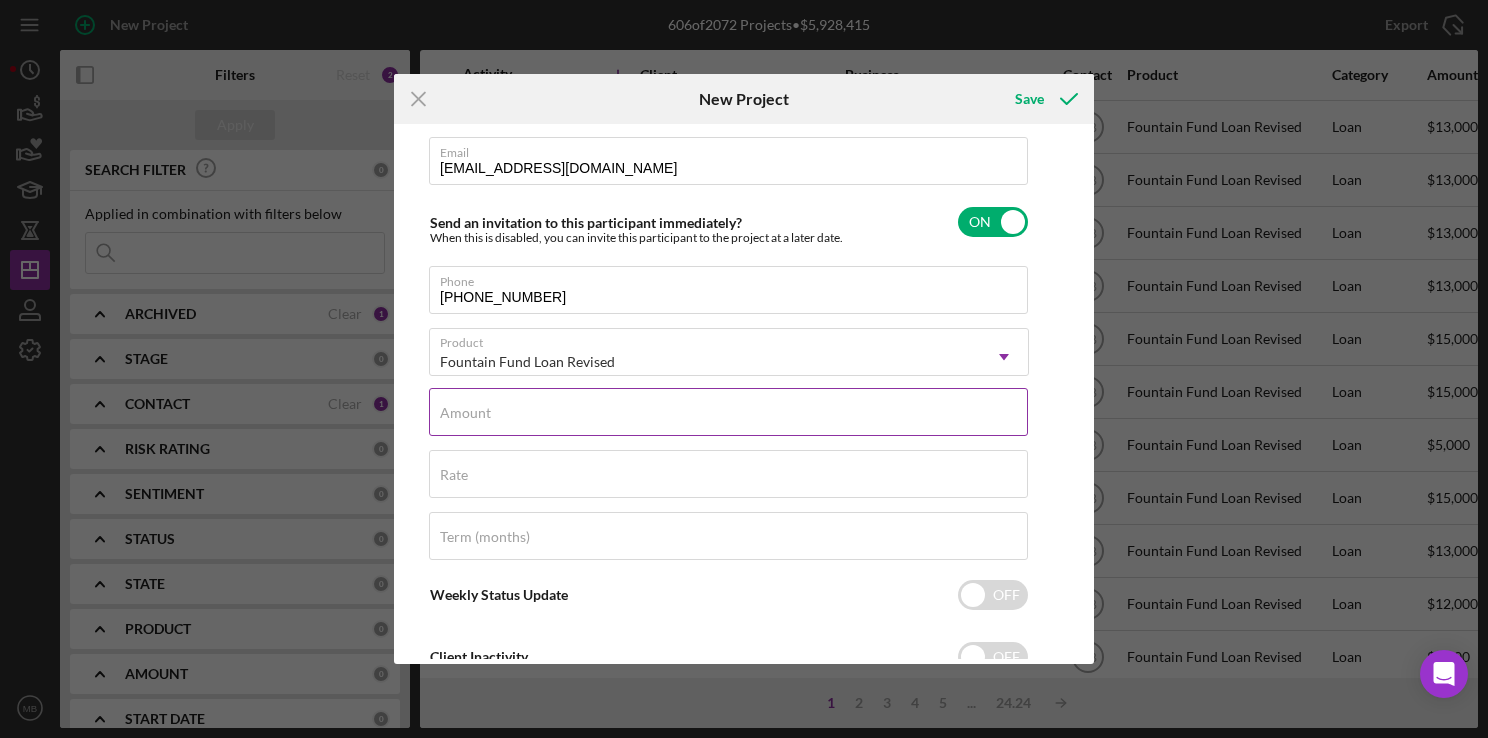 click on "Amount" at bounding box center (728, 412) 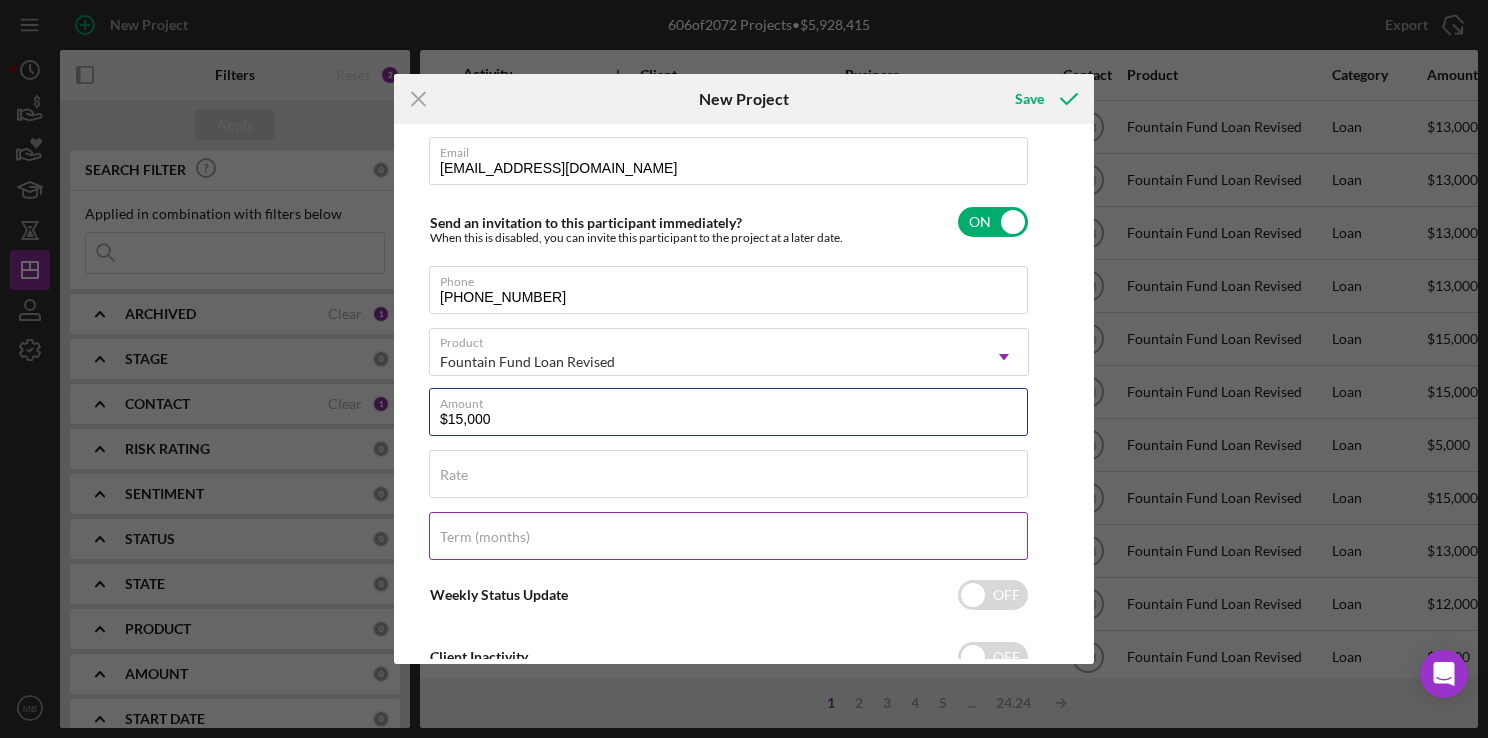 type on "$15,000" 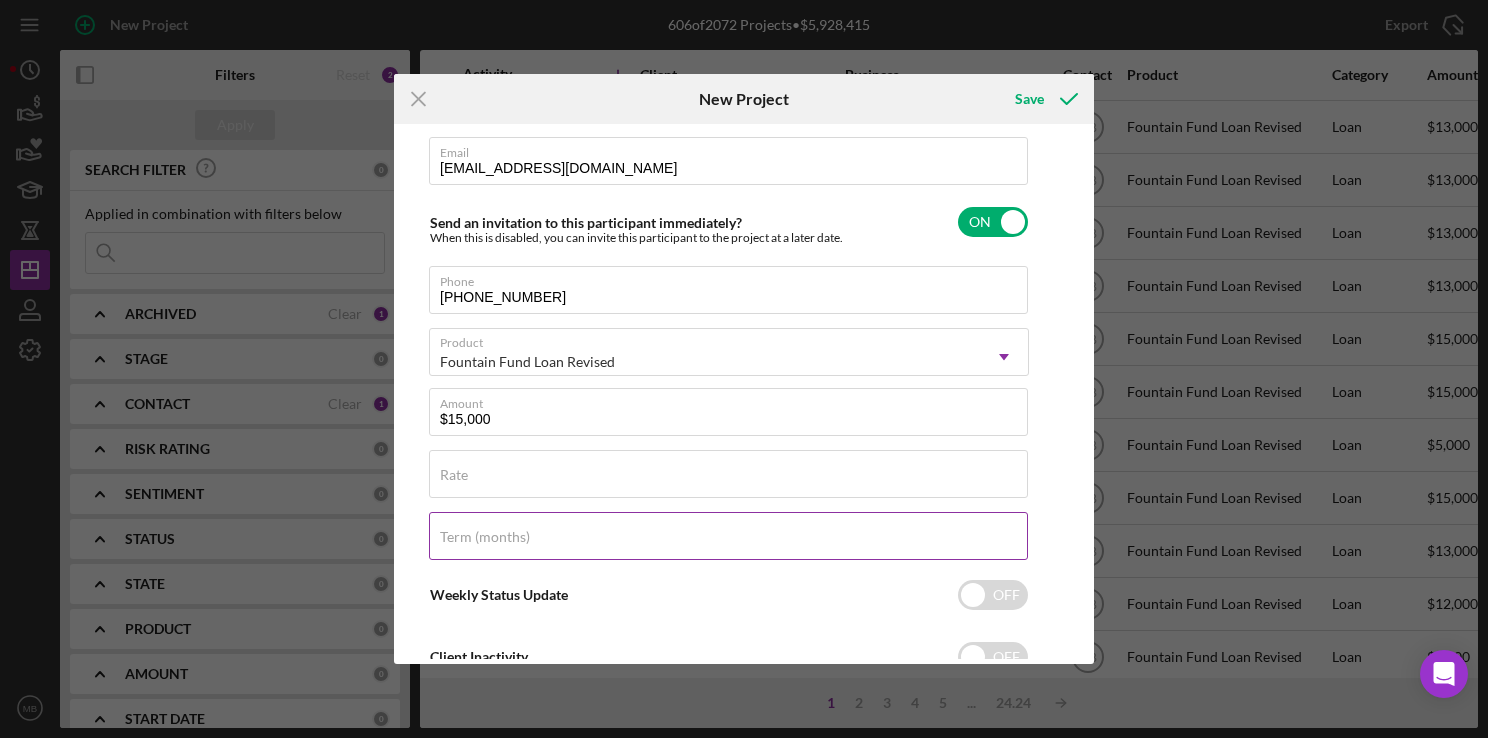 click on "Term (months)" at bounding box center (728, 536) 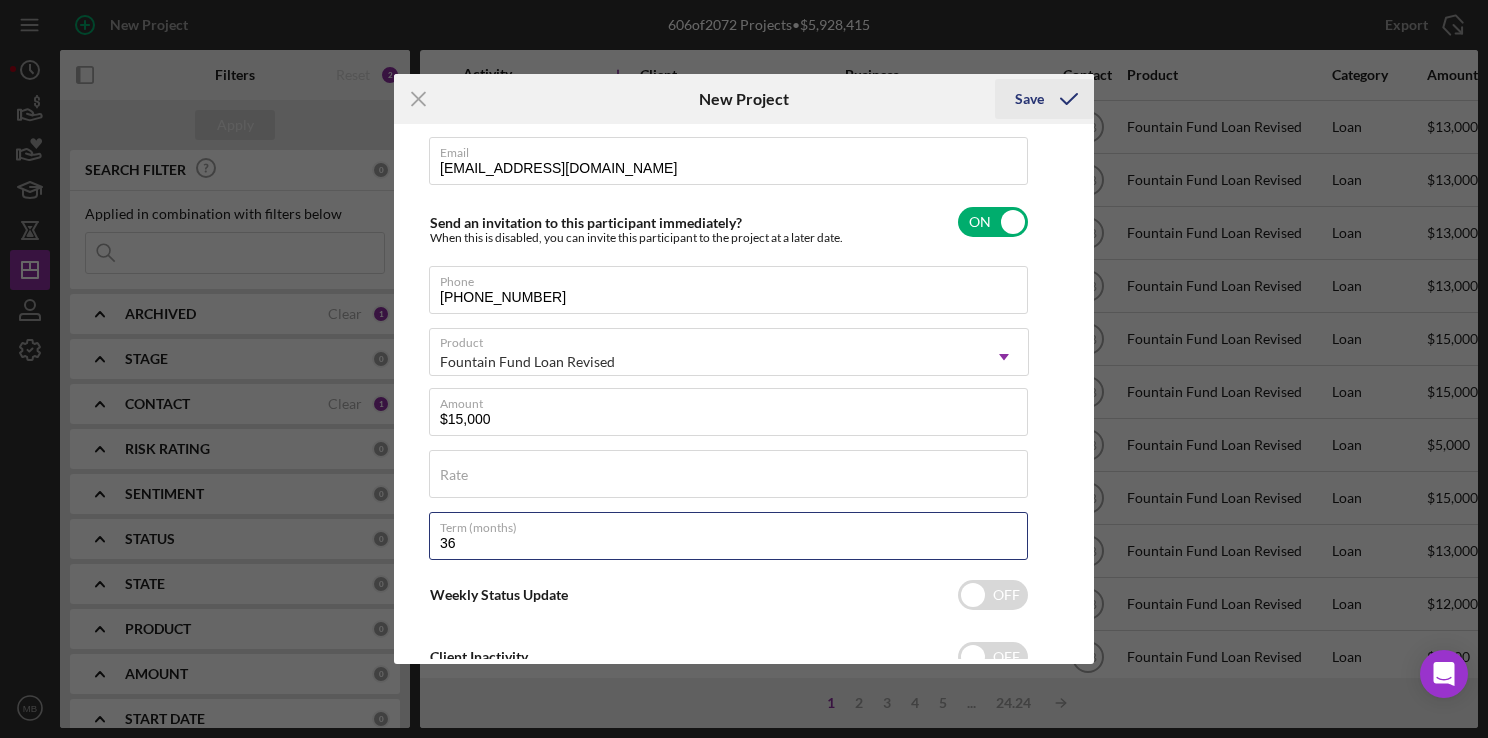 type on "36" 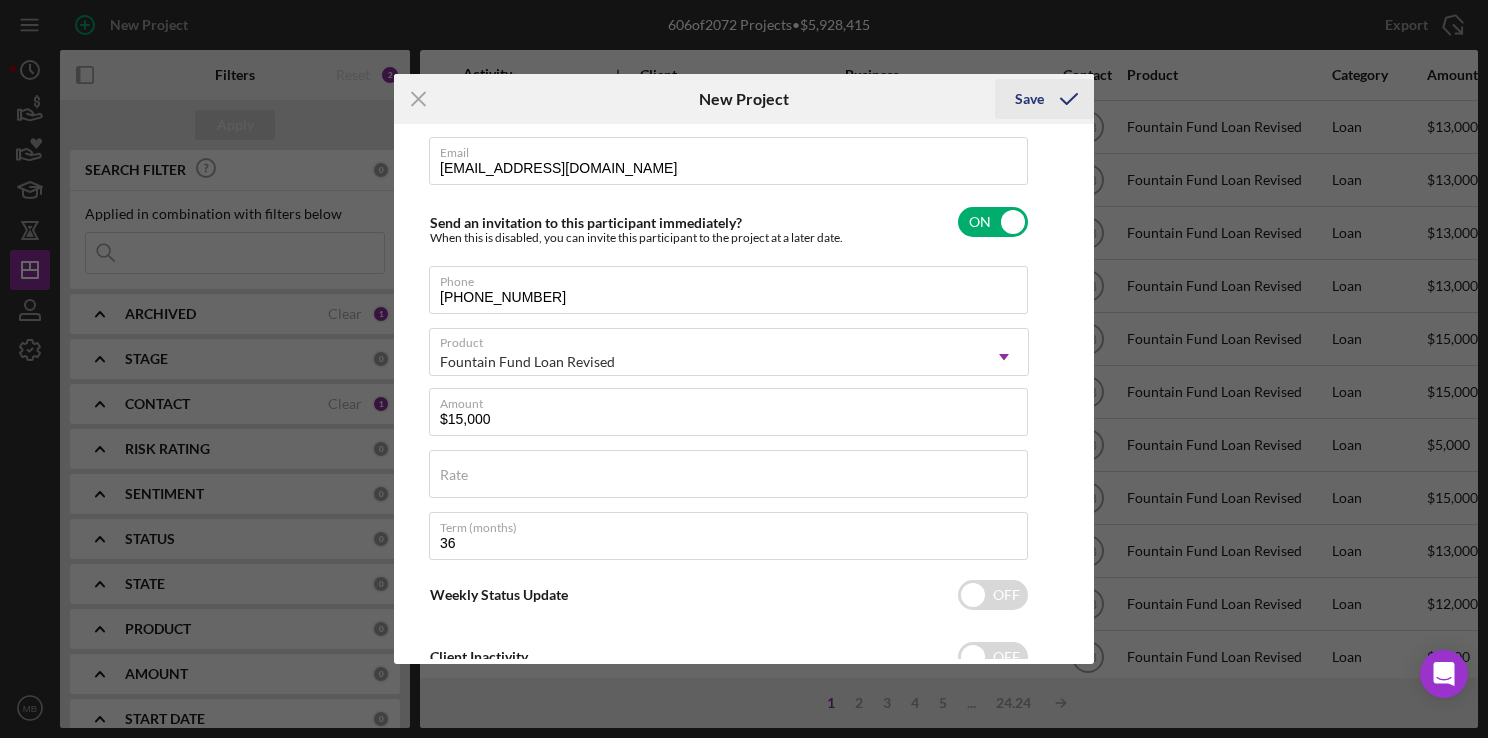 click 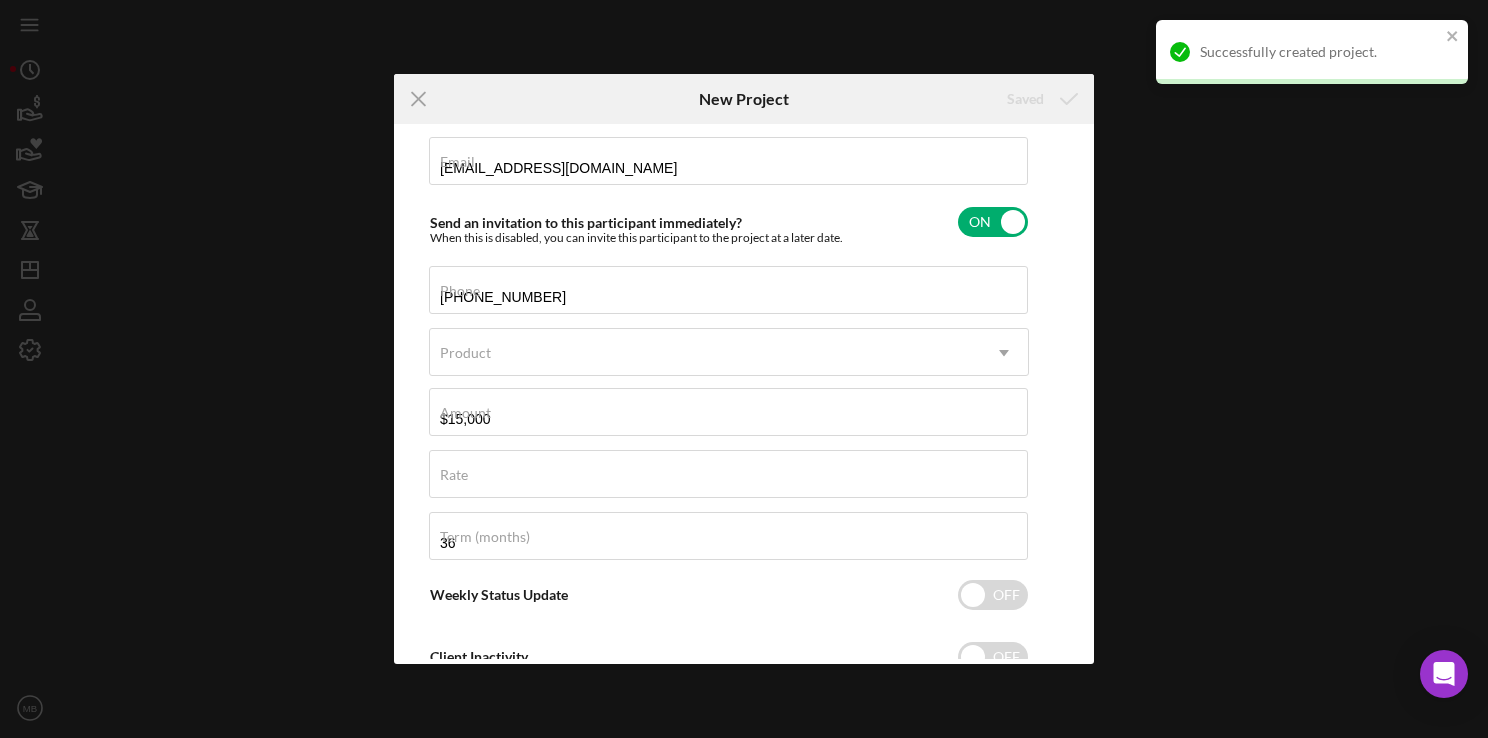type 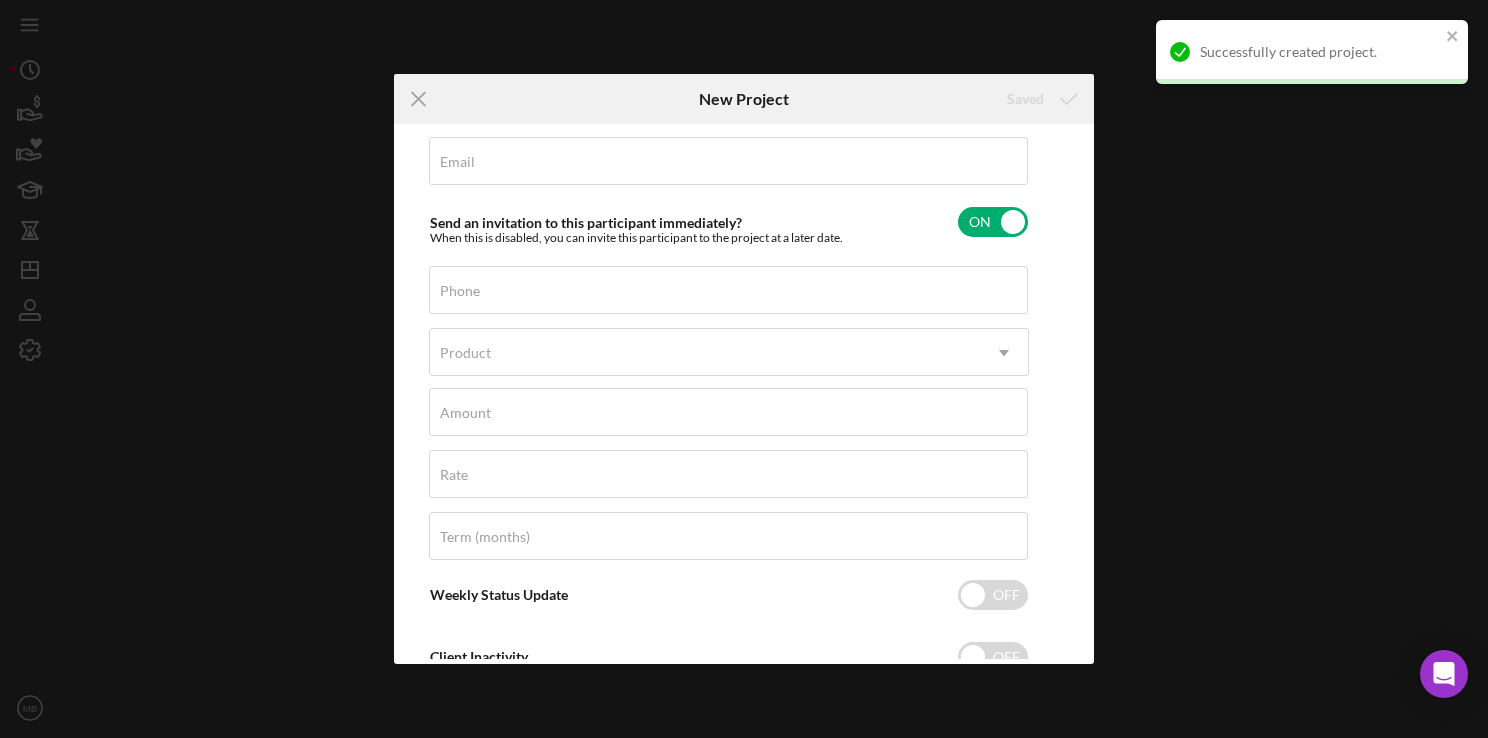 scroll, scrollTop: 89, scrollLeft: 0, axis: vertical 